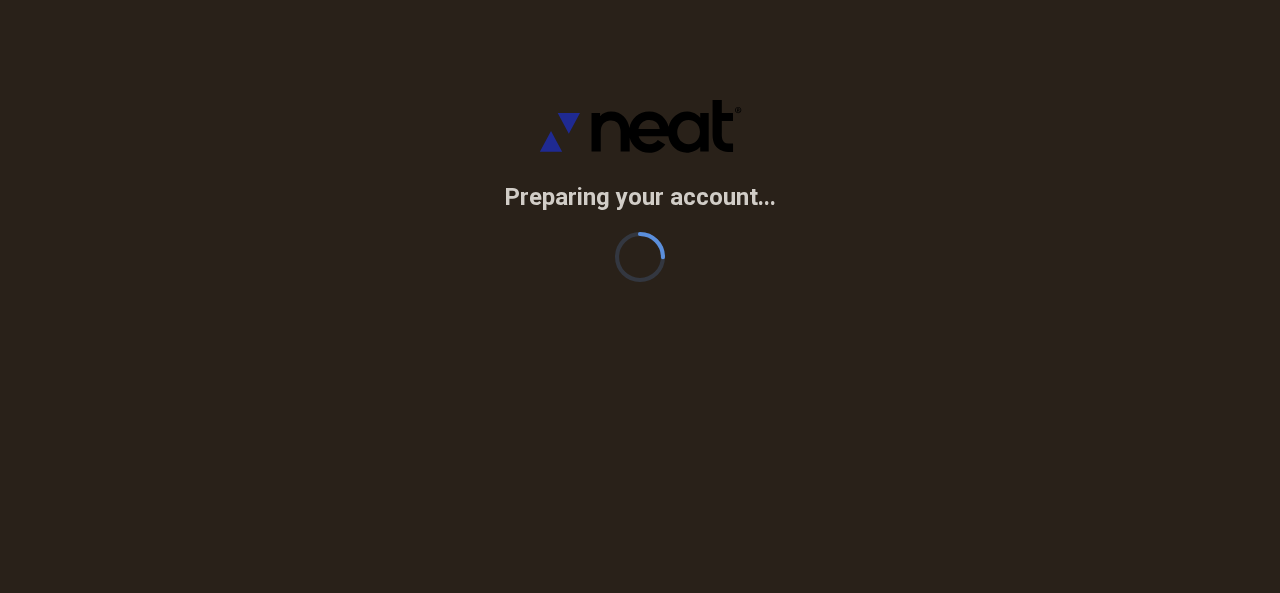 scroll, scrollTop: 0, scrollLeft: 0, axis: both 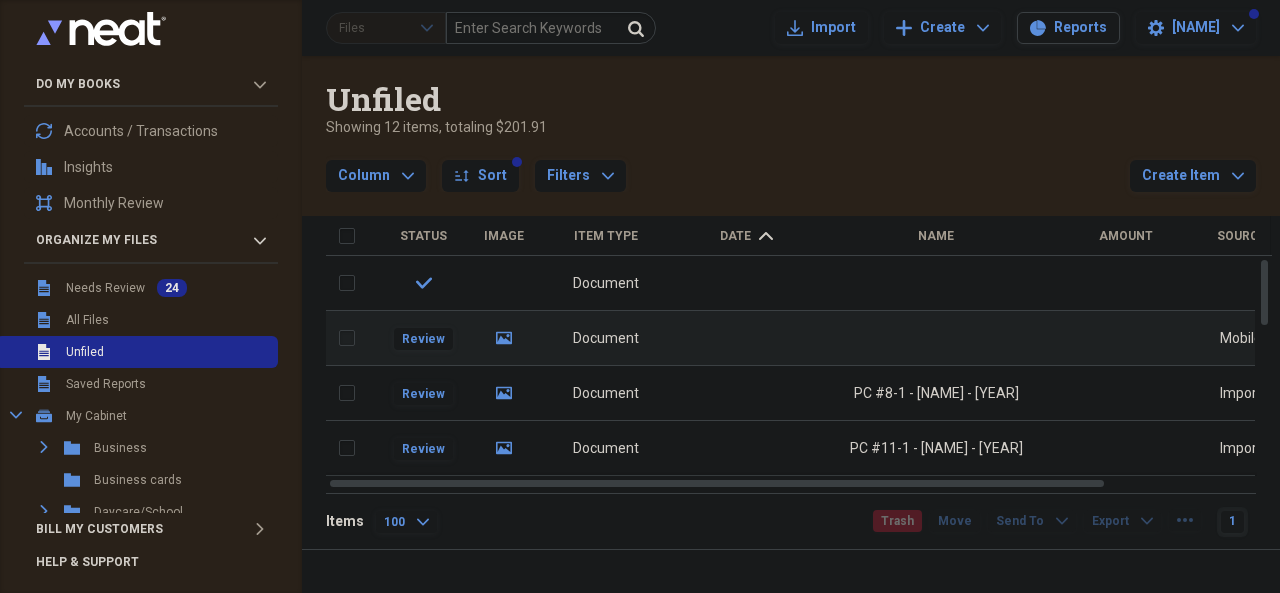 click at bounding box center [746, 338] 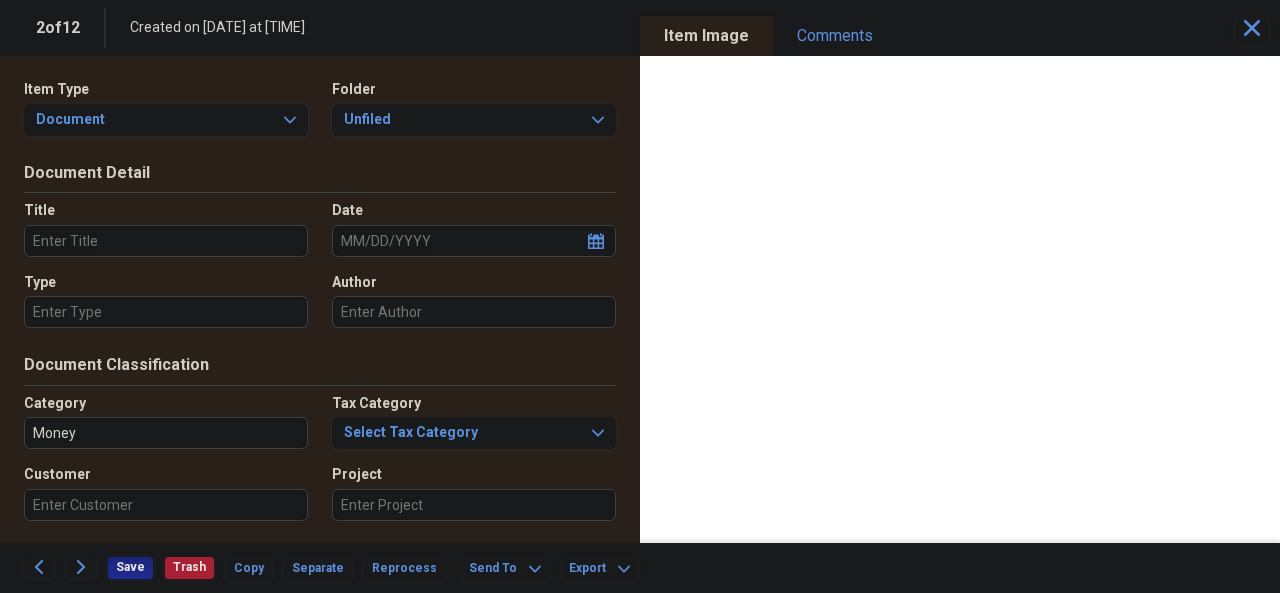 click on "Folder Unfiled Expand" at bounding box center (468, 108) 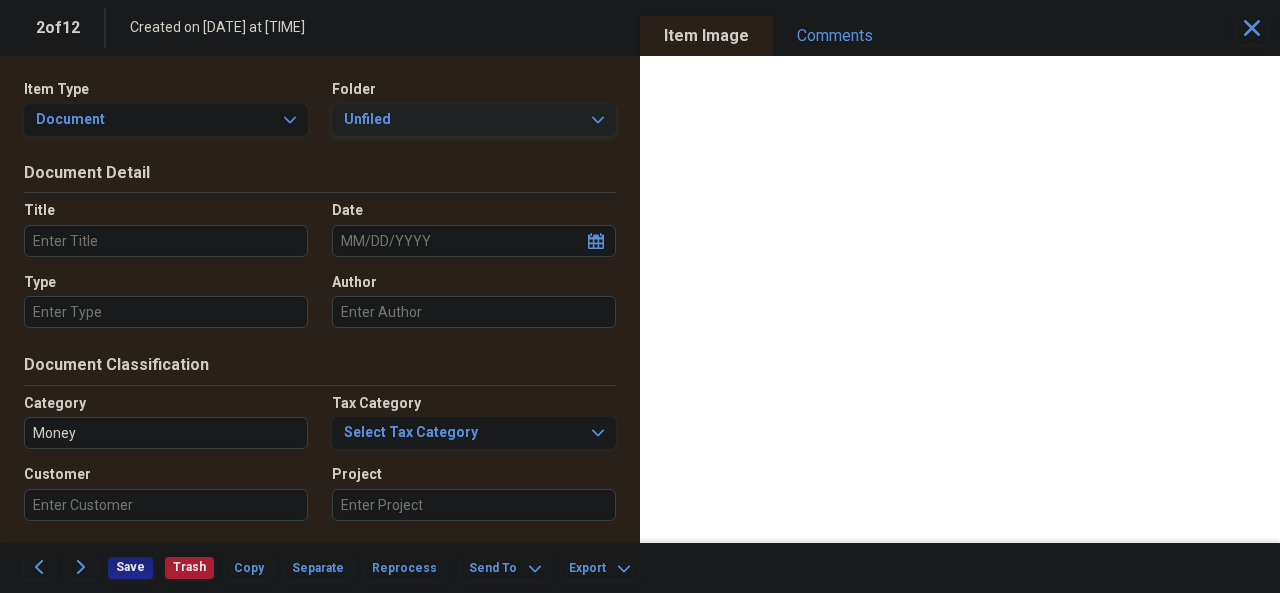 click on "Unfiled" at bounding box center (462, 120) 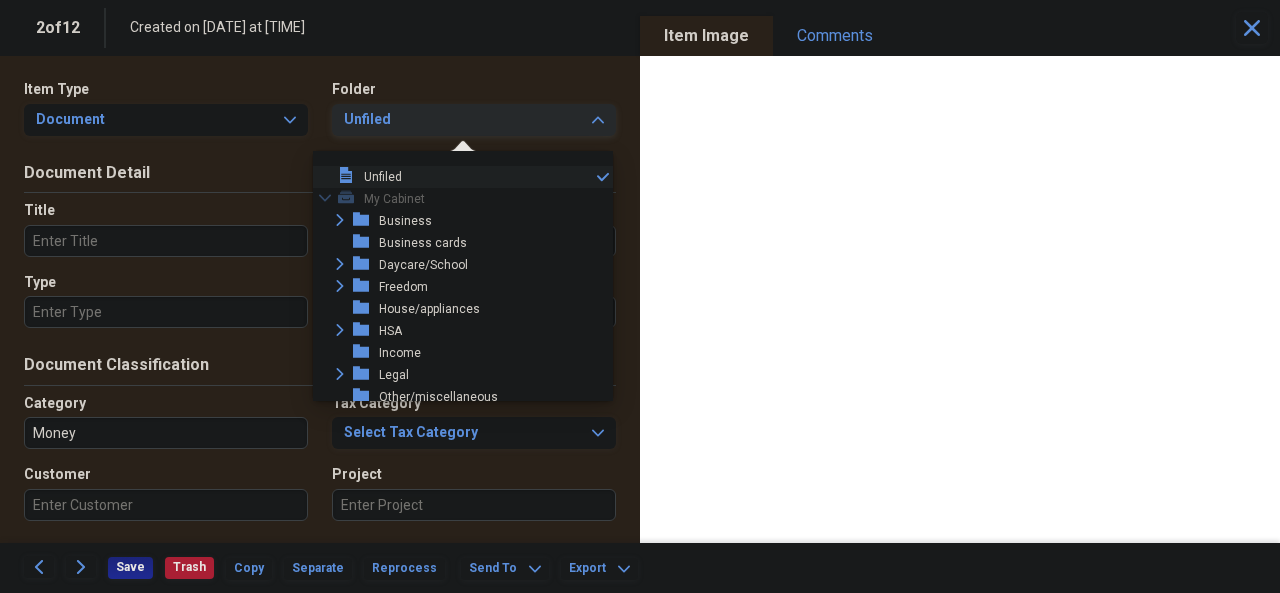 click on "Unfiled Expand" at bounding box center [474, 120] 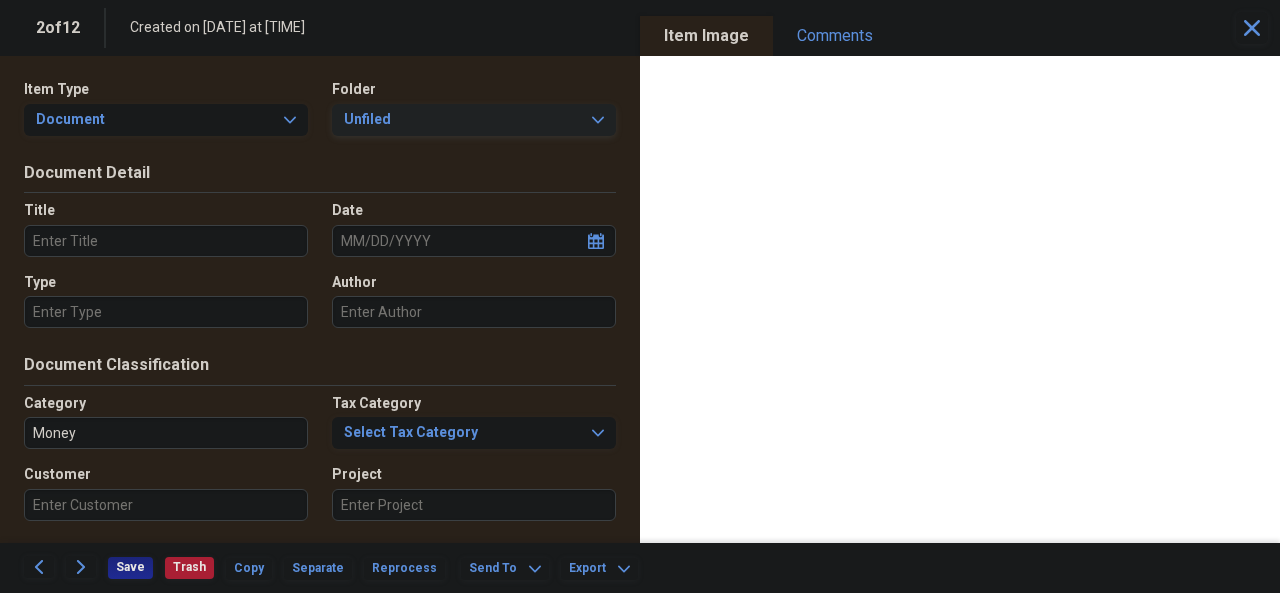 click on "Unfiled Expand" at bounding box center (474, 120) 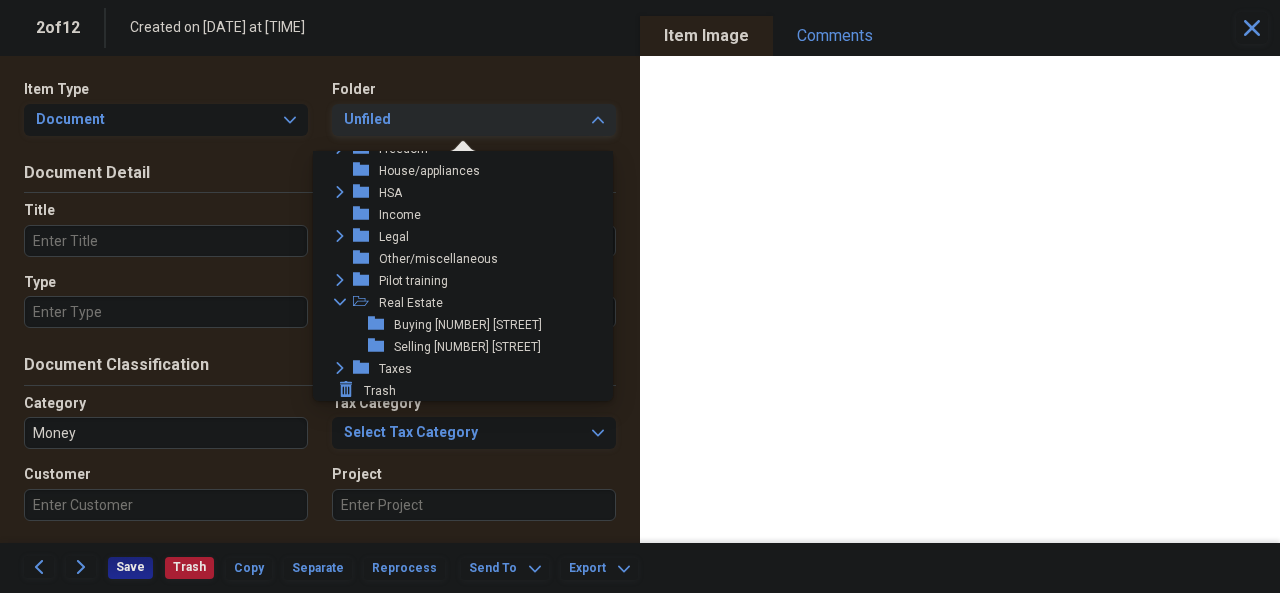 scroll, scrollTop: 139, scrollLeft: 0, axis: vertical 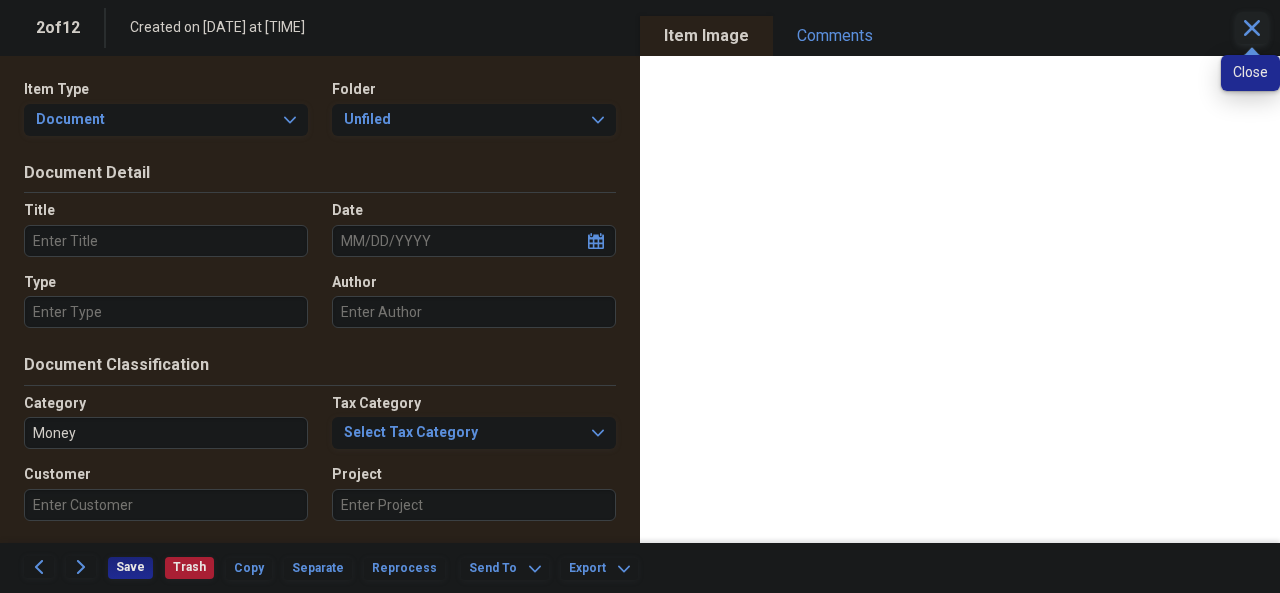 click on "Close" at bounding box center [1252, 28] 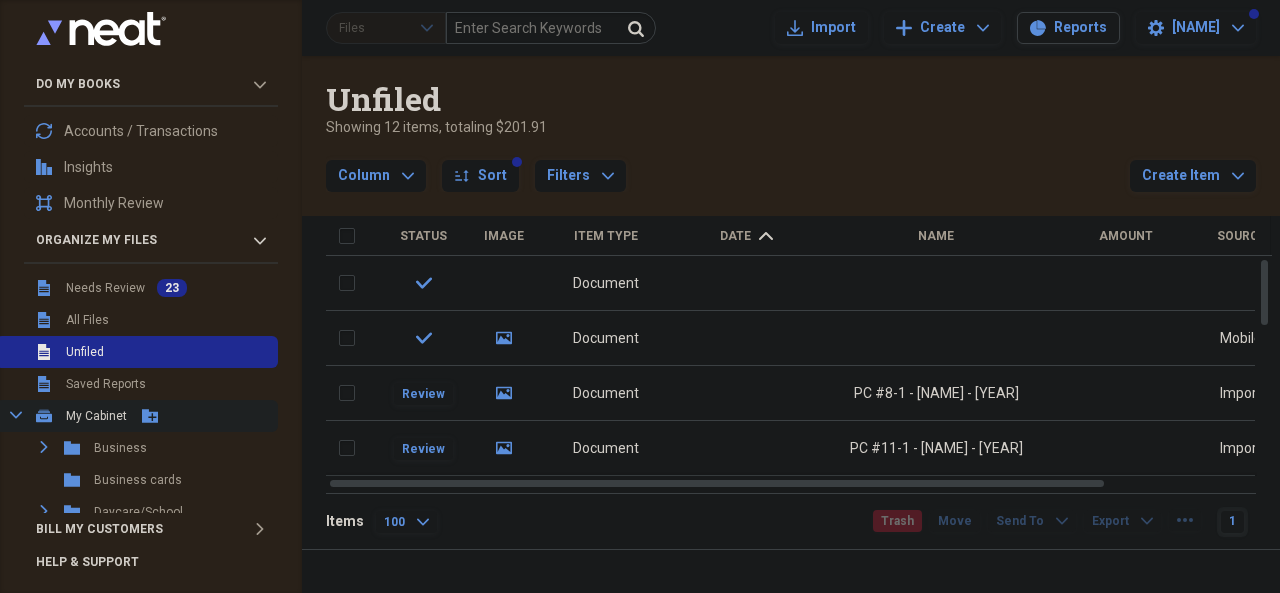 scroll, scrollTop: 331, scrollLeft: 0, axis: vertical 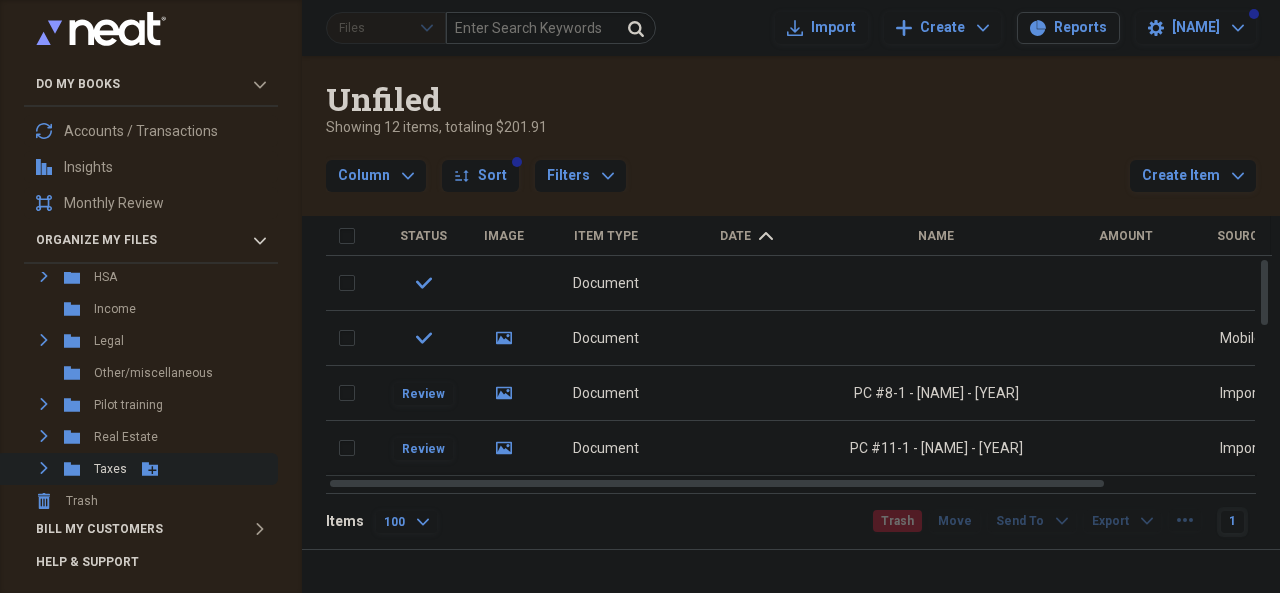 click on "Expand" 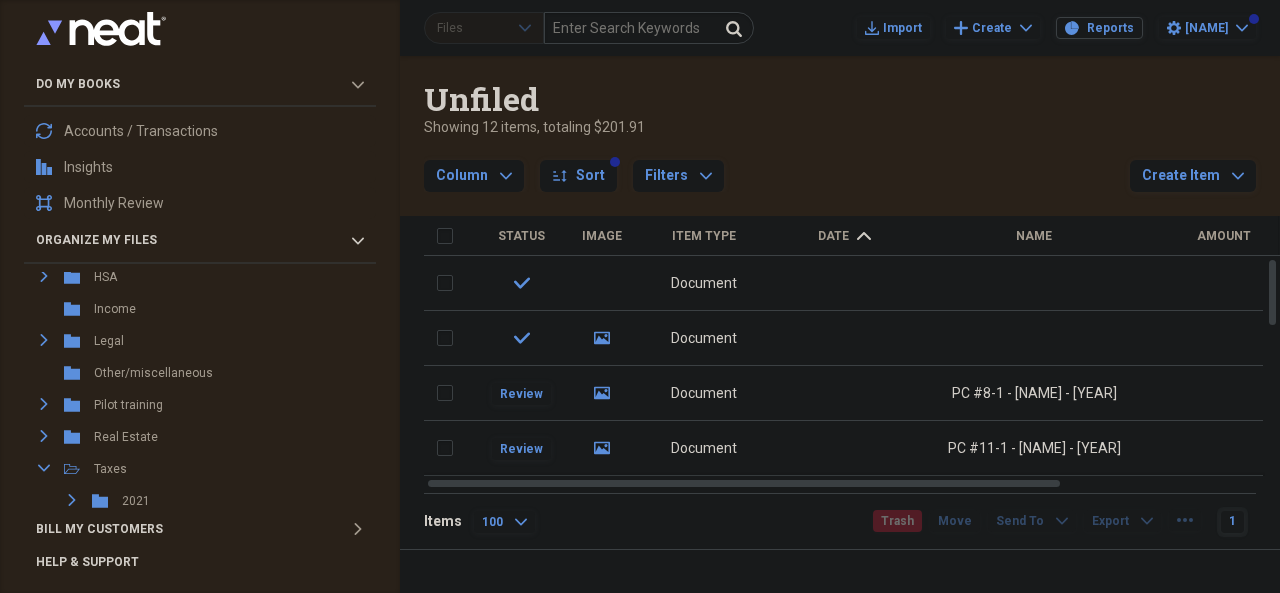 scroll, scrollTop: 539, scrollLeft: 0, axis: vertical 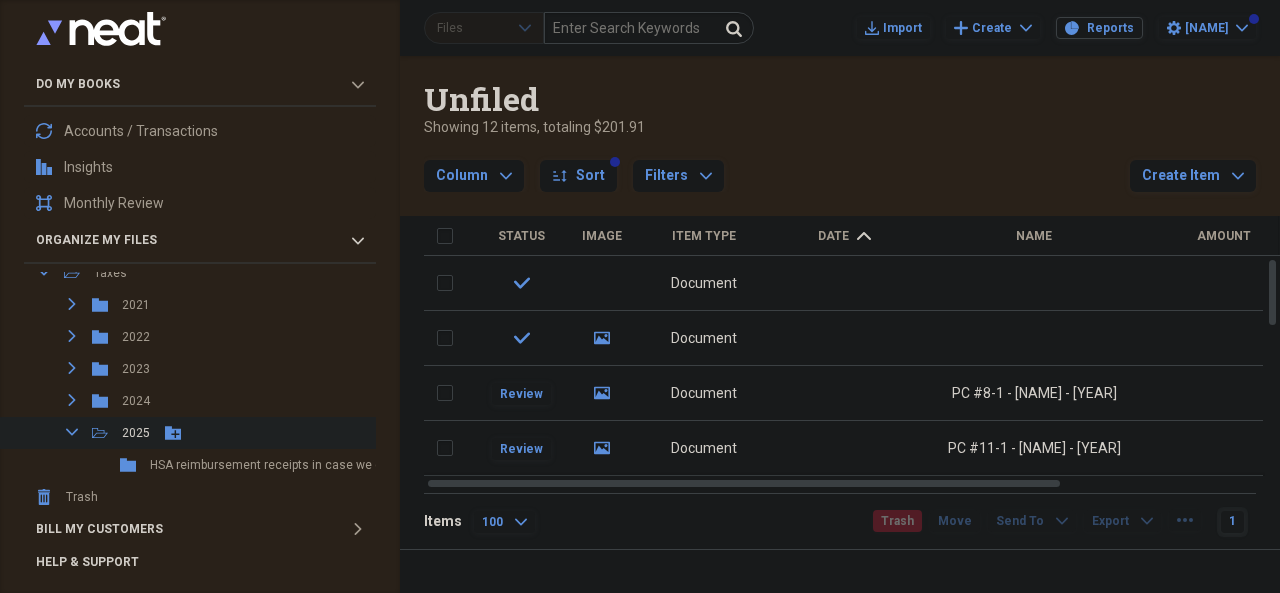 click 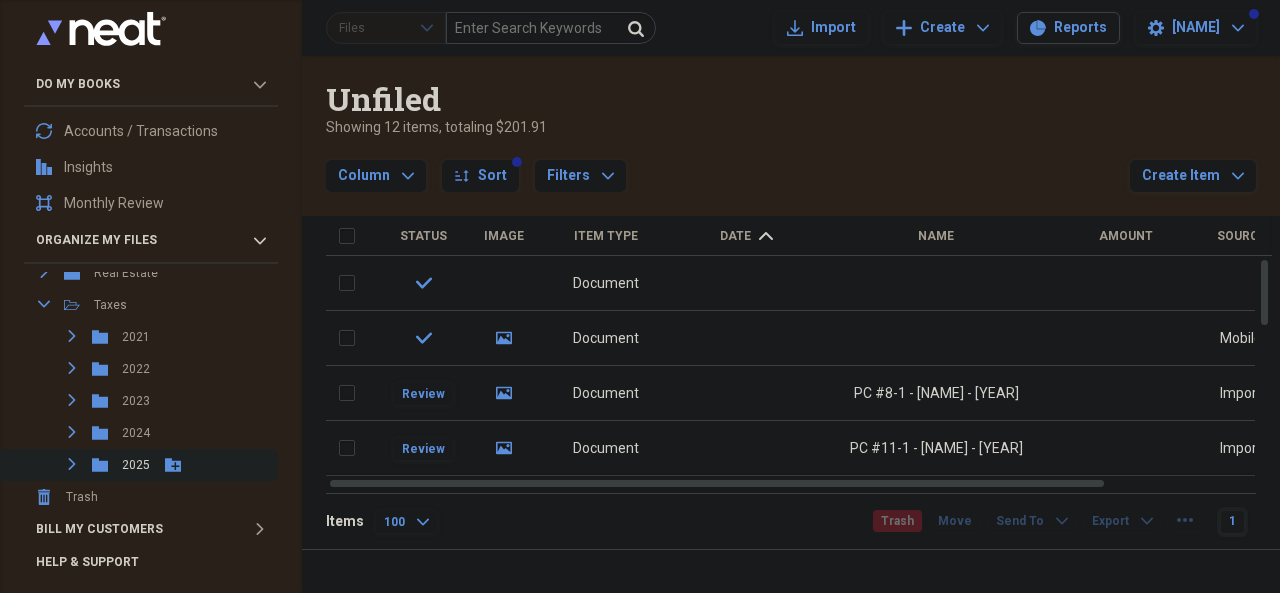 scroll, scrollTop: 492, scrollLeft: 0, axis: vertical 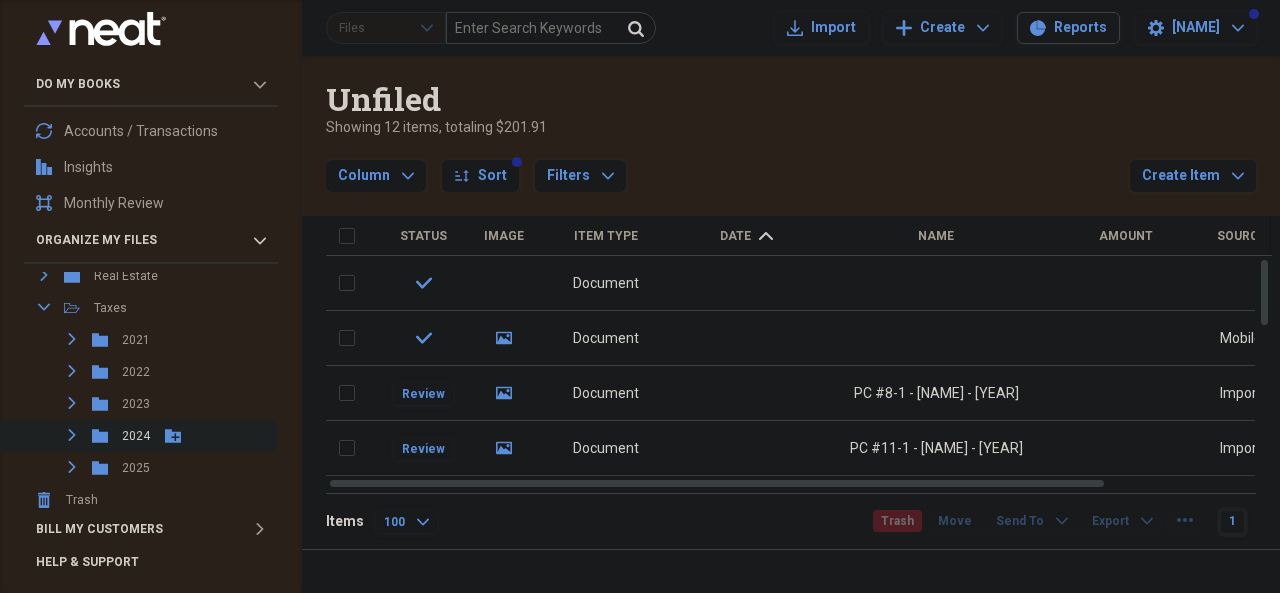 click on "Expand Folder 2024 Add Folder" at bounding box center (137, 436) 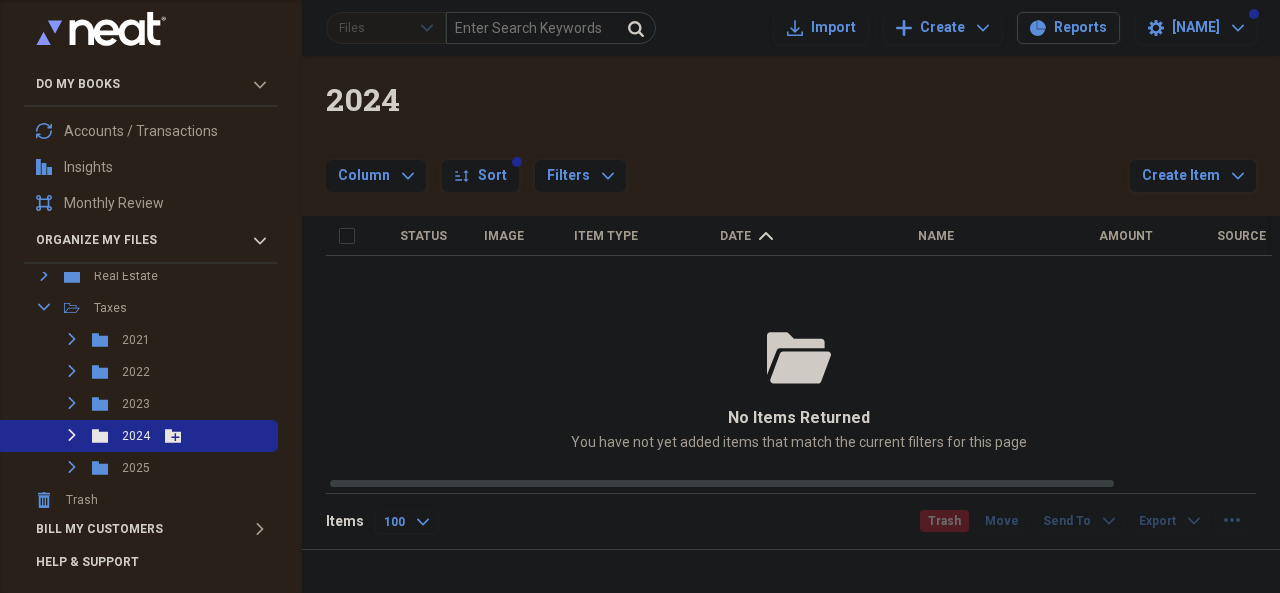 click on "Expand" 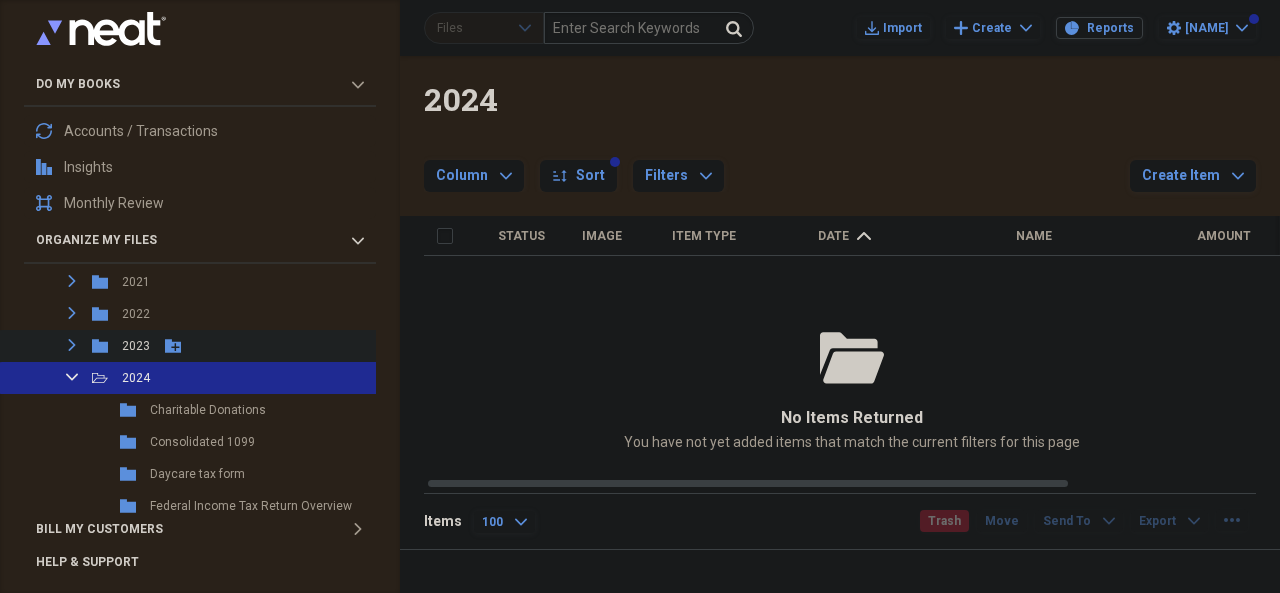 scroll, scrollTop: 540, scrollLeft: 0, axis: vertical 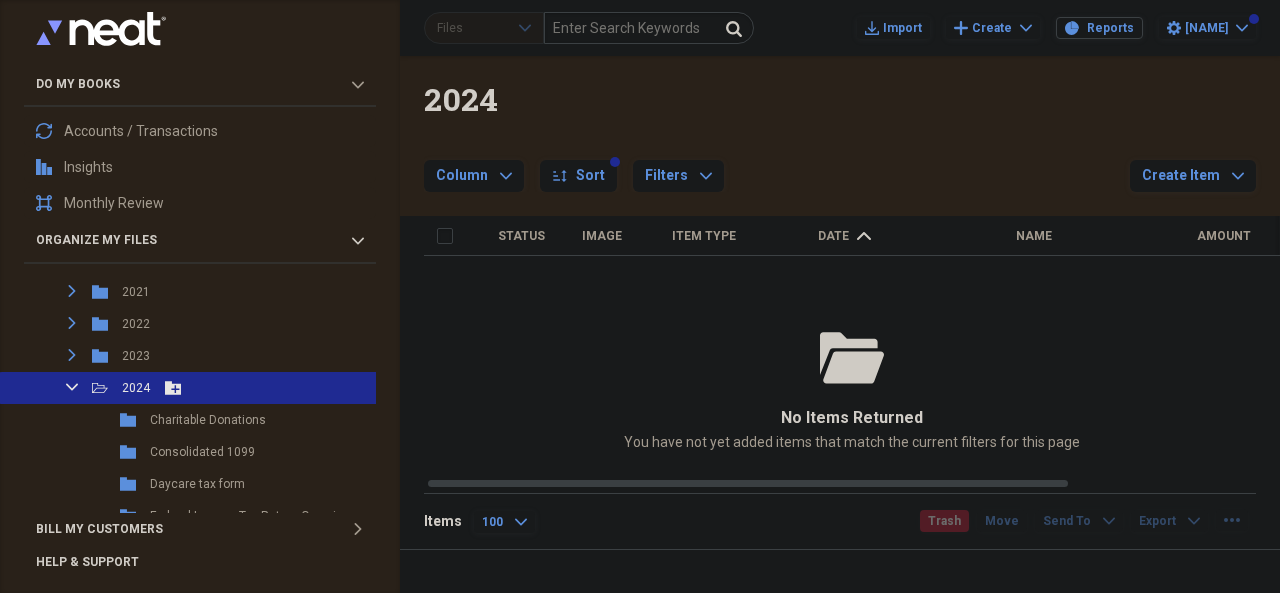 click 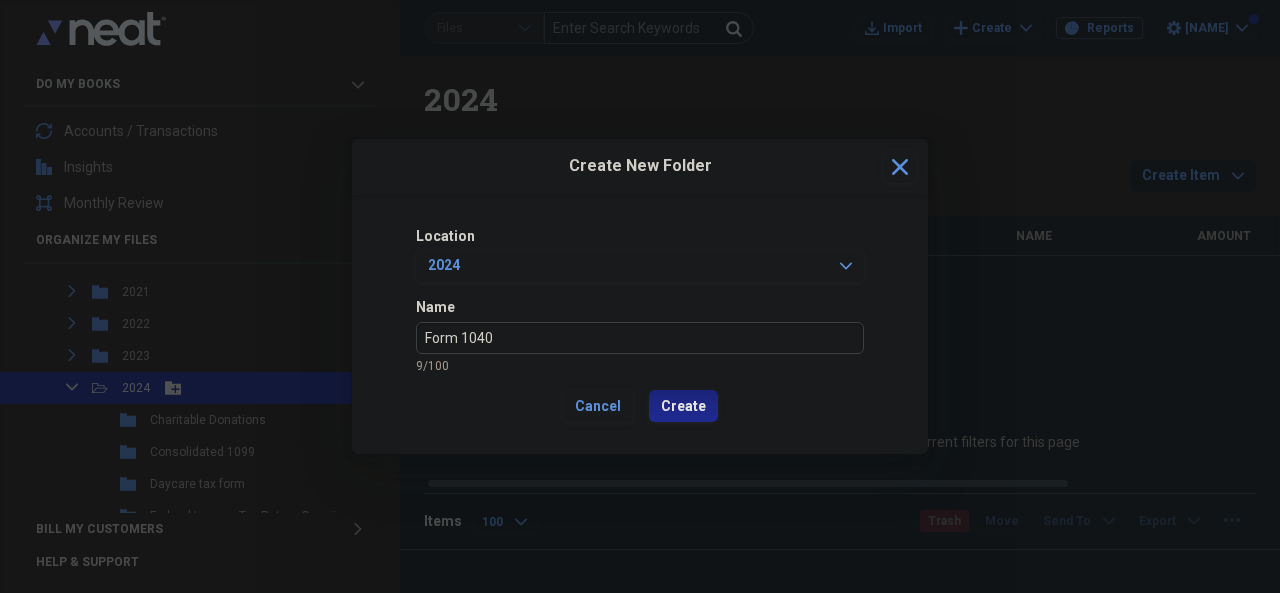 type on "Form 1040" 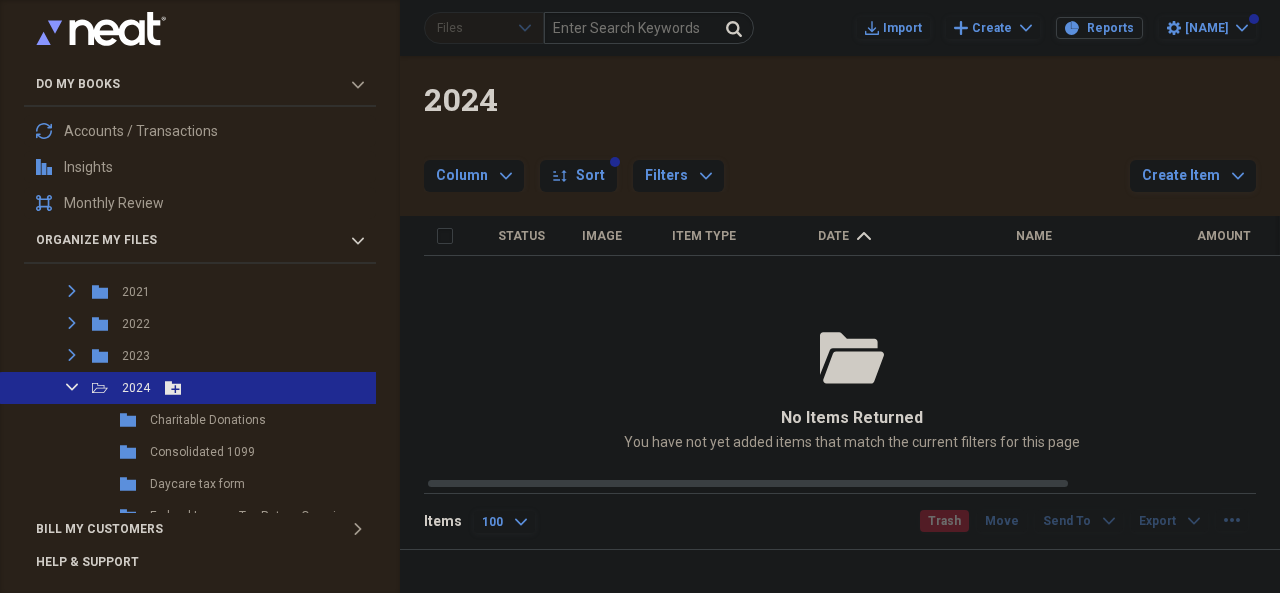 click on "Collapse" 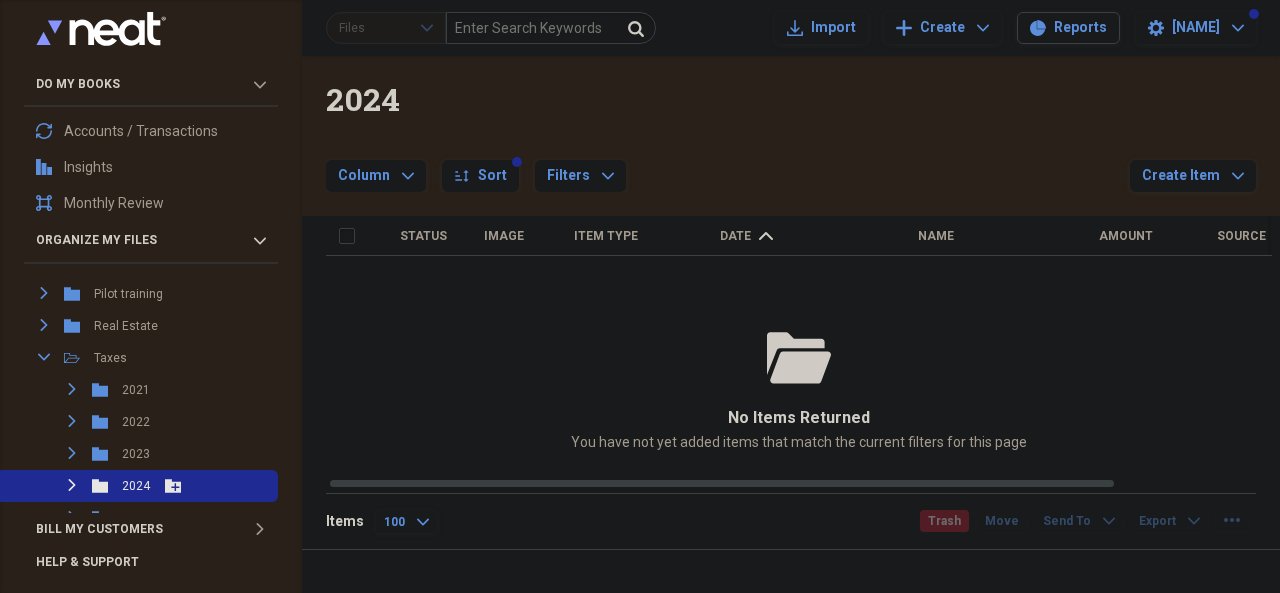scroll, scrollTop: 432, scrollLeft: 0, axis: vertical 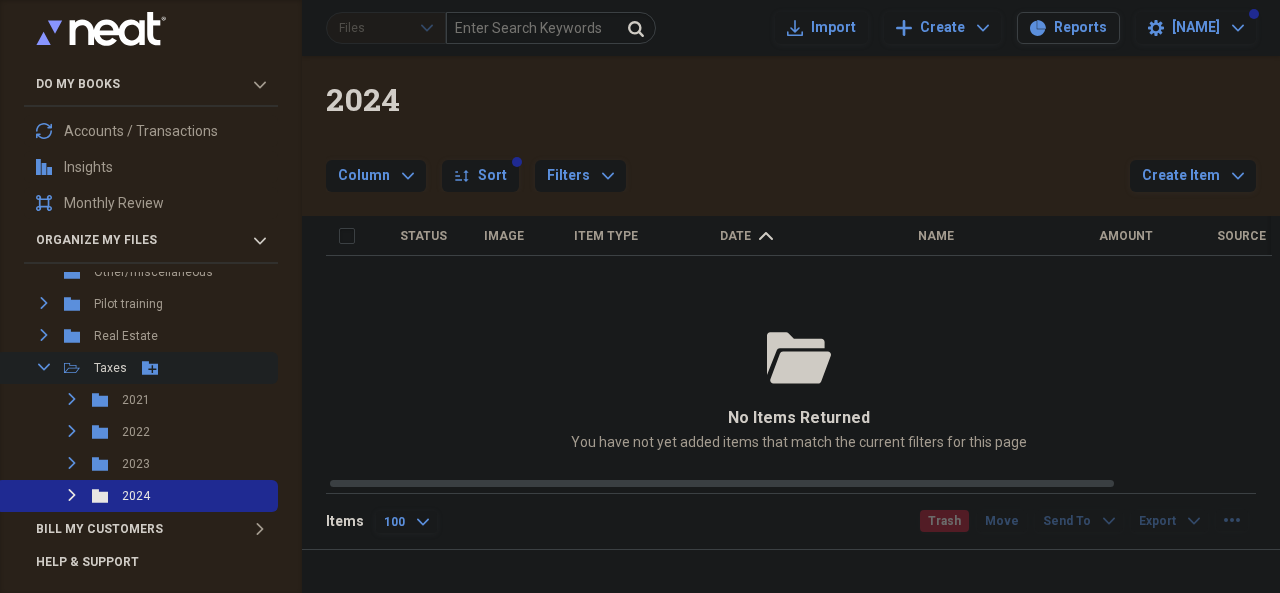 click on "Collapse" 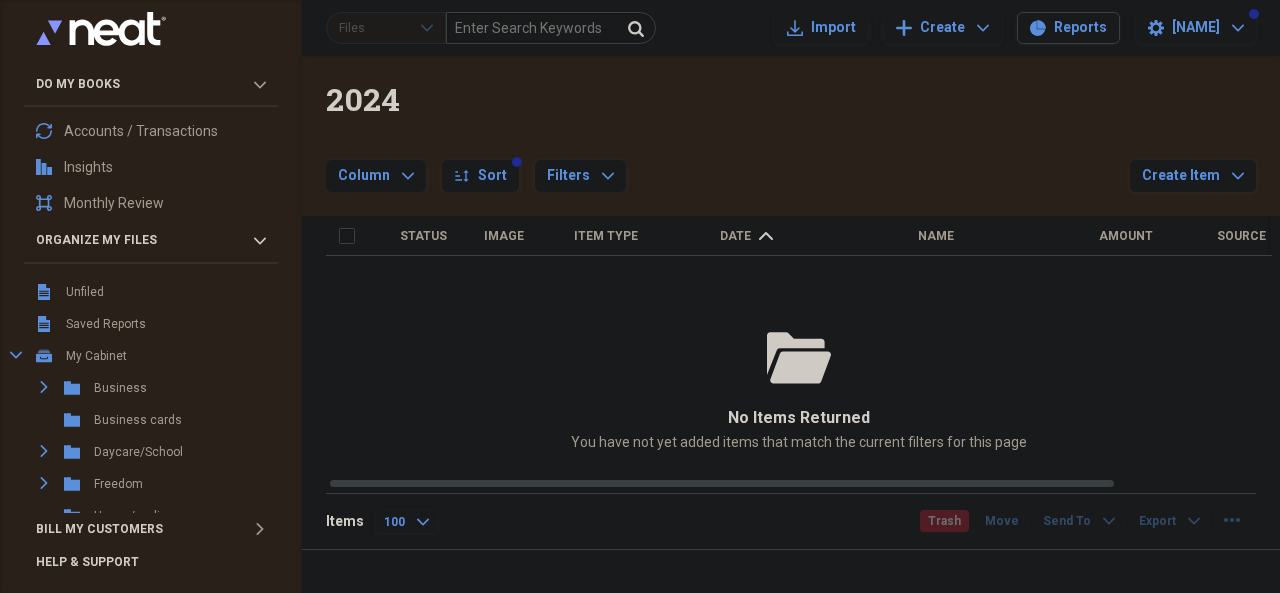 scroll, scrollTop: 42, scrollLeft: 0, axis: vertical 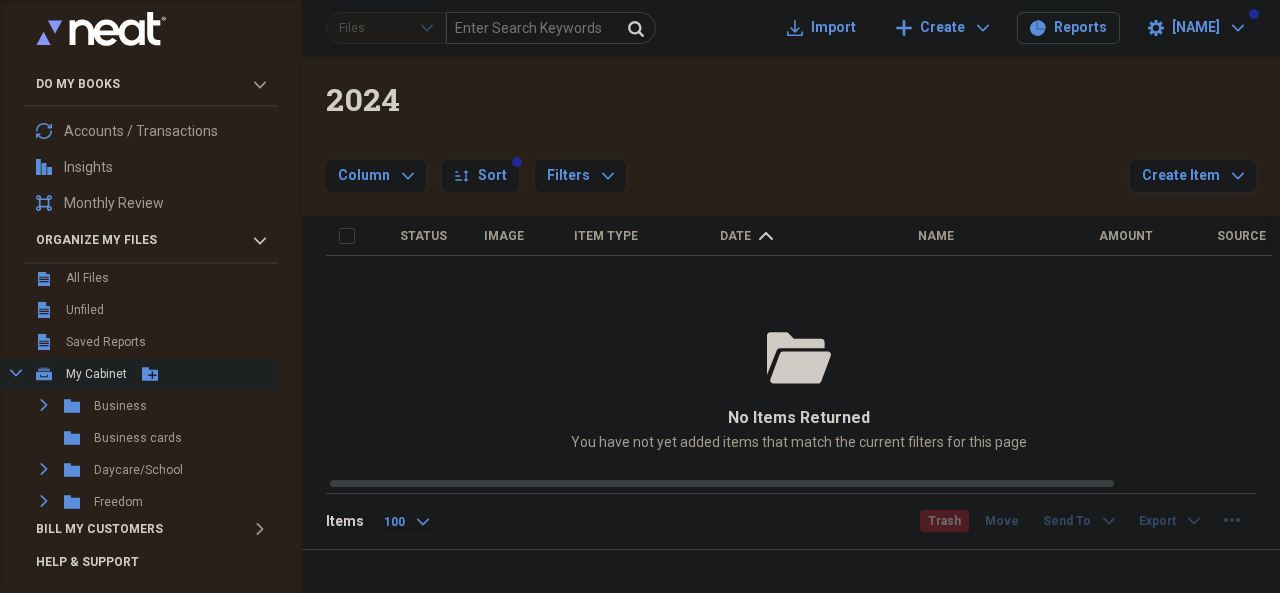 click on "Collapse" 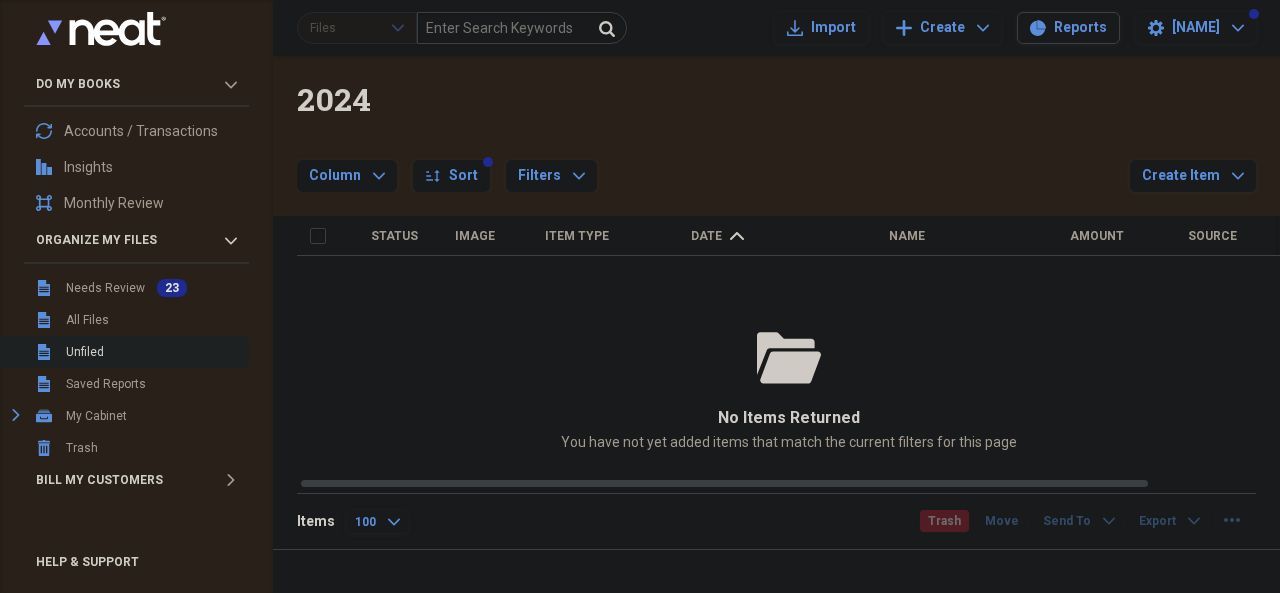 click on "Unfiled" at bounding box center [85, 352] 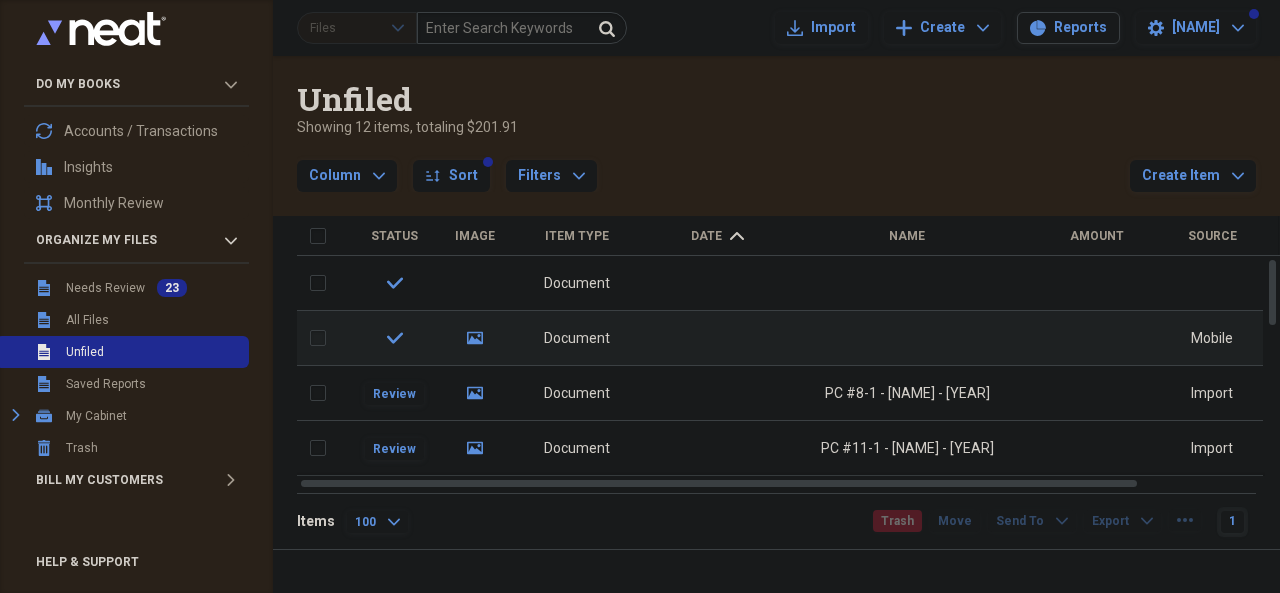 click on "Document" at bounding box center (577, 338) 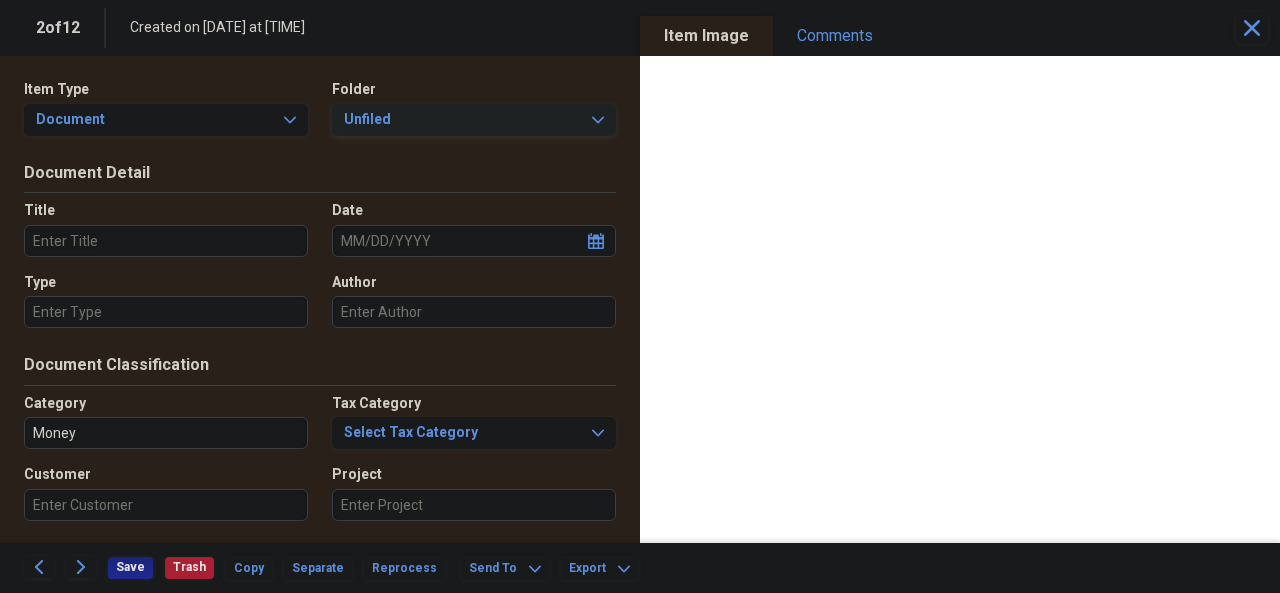 click on "Unfiled" at bounding box center (462, 120) 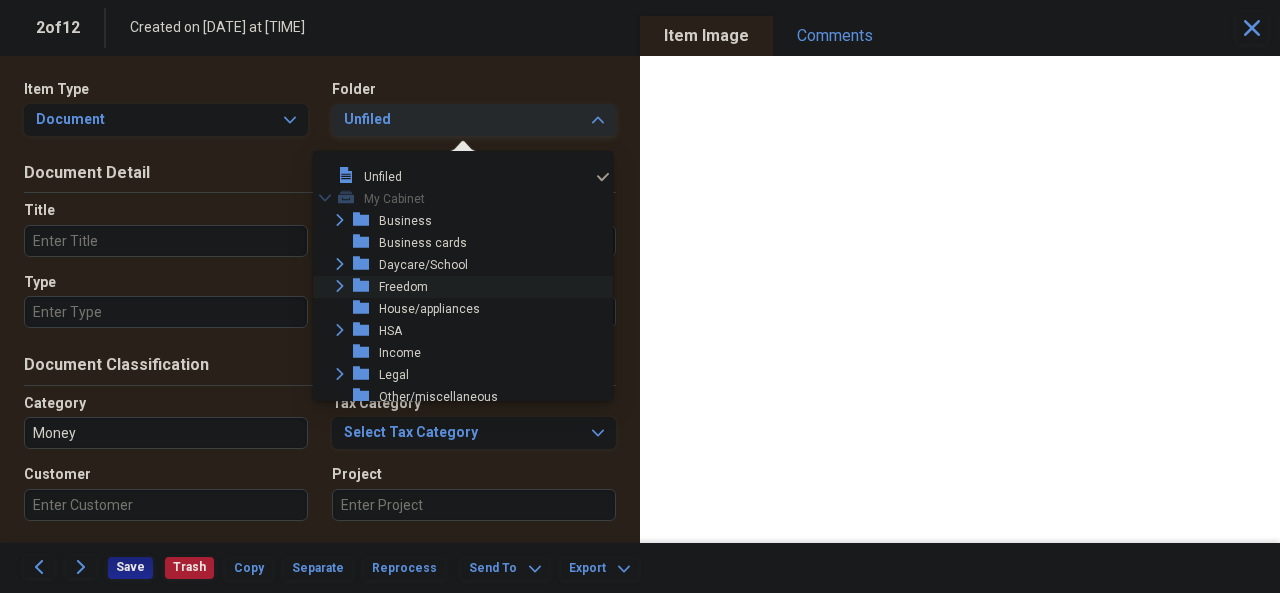 scroll, scrollTop: 249, scrollLeft: 0, axis: vertical 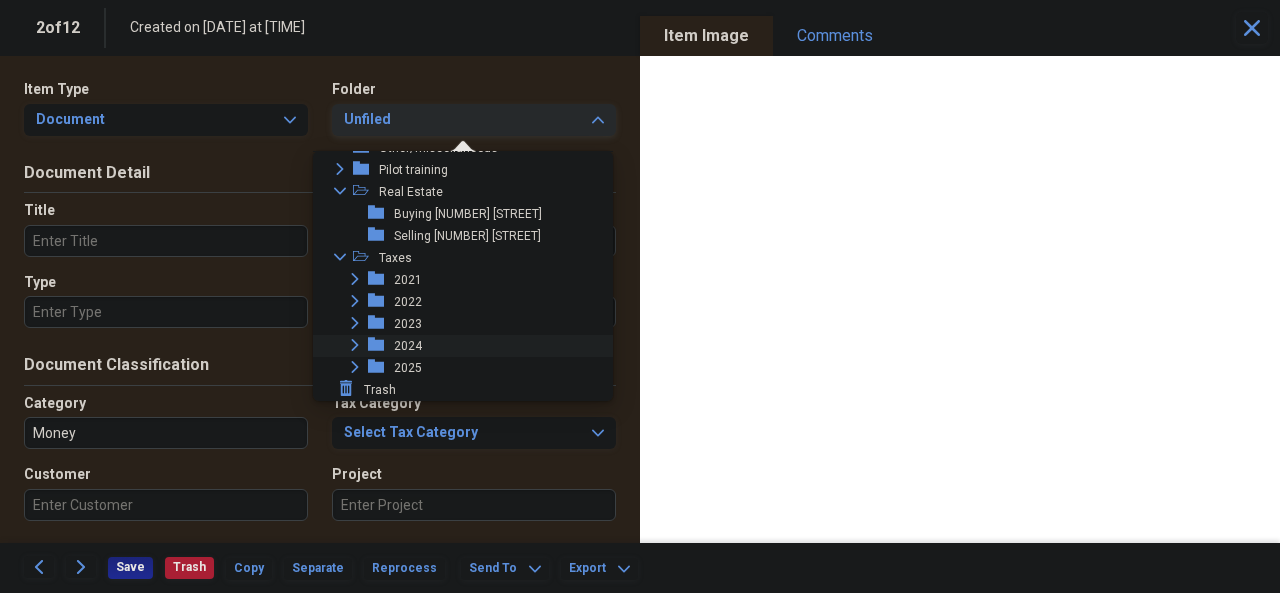 click on "Expand" 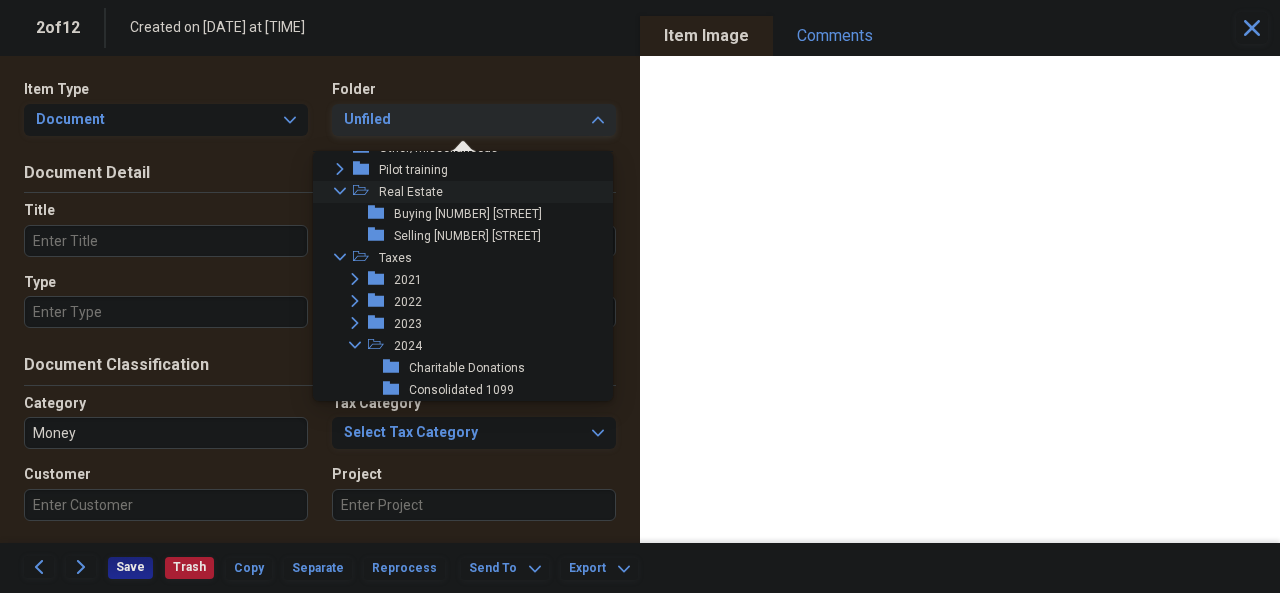 click on "Collapse" 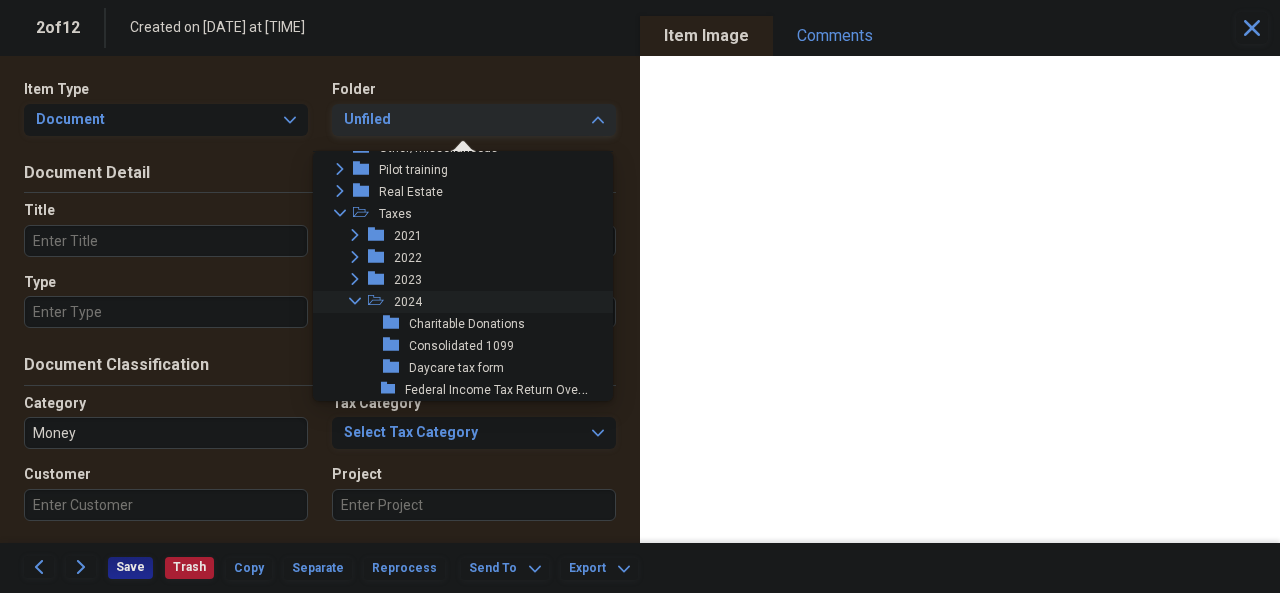 scroll, scrollTop: 416, scrollLeft: 0, axis: vertical 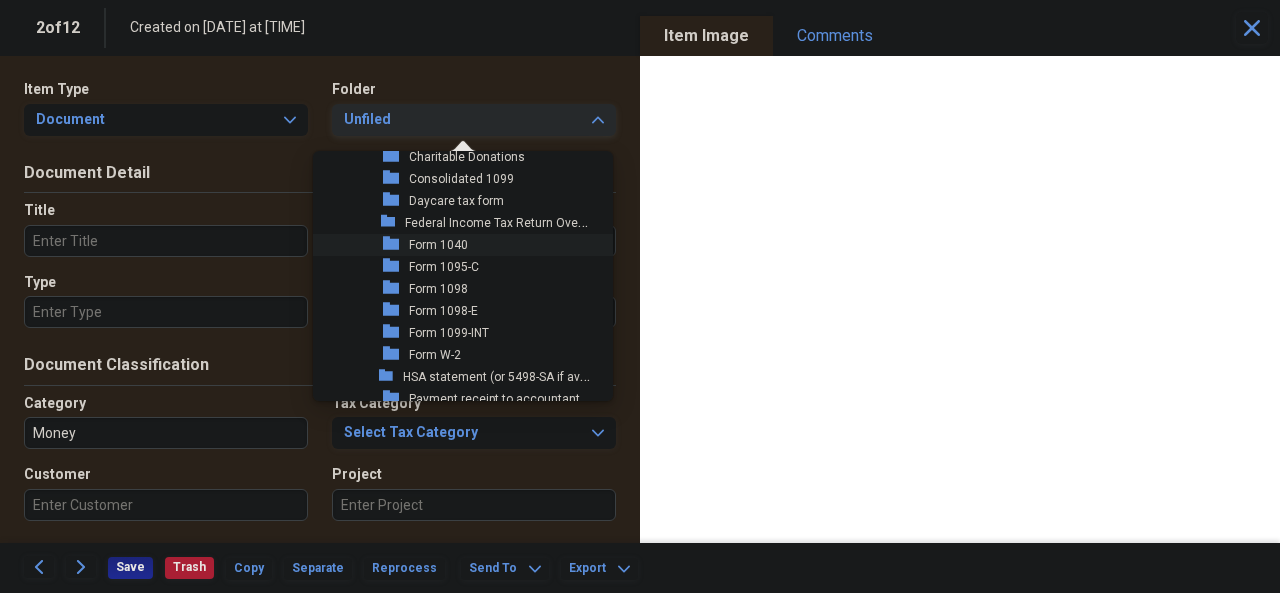 click on "Form 1040" at bounding box center (438, 245) 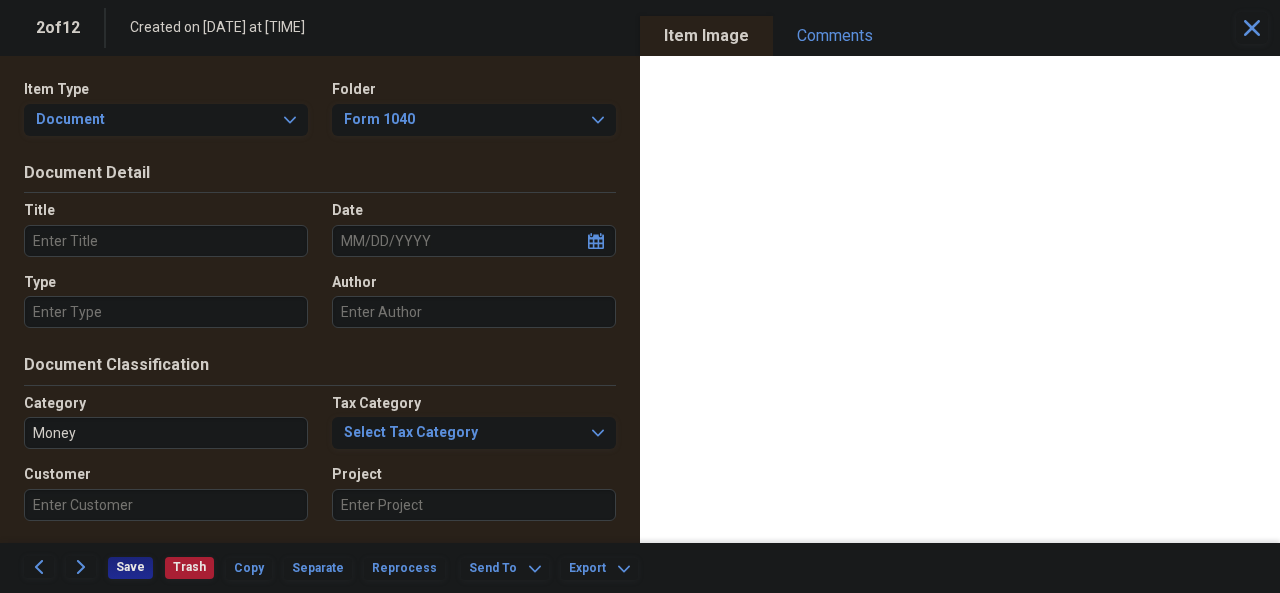 click on "Title" at bounding box center [166, 241] 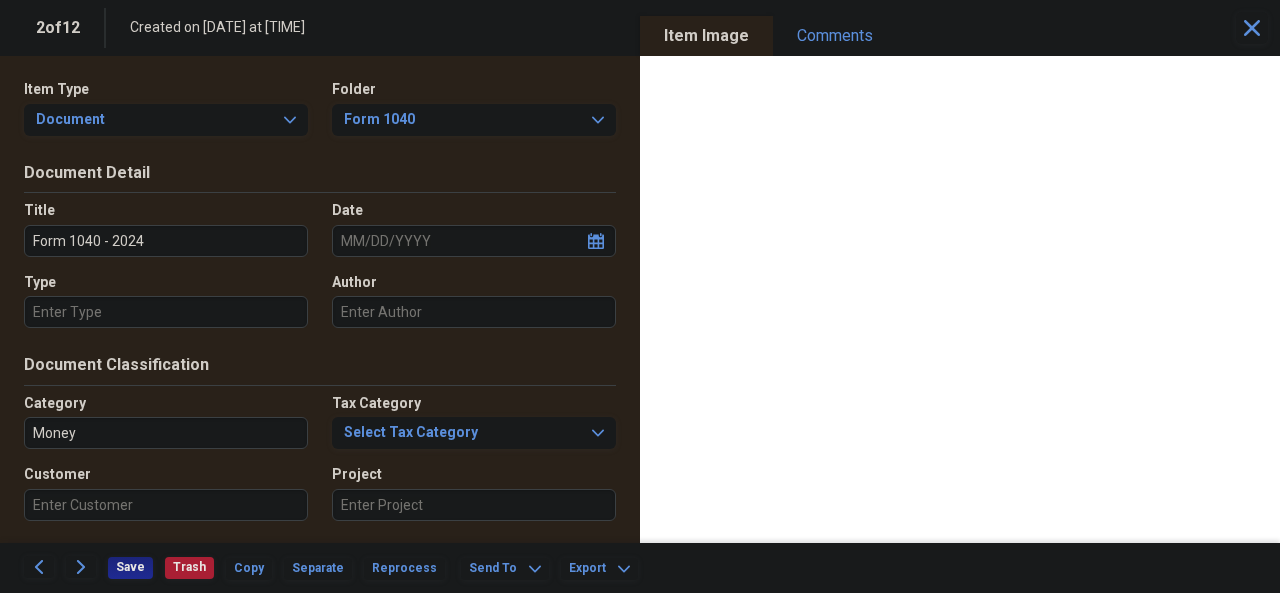 type on "Form 1040 - 2024" 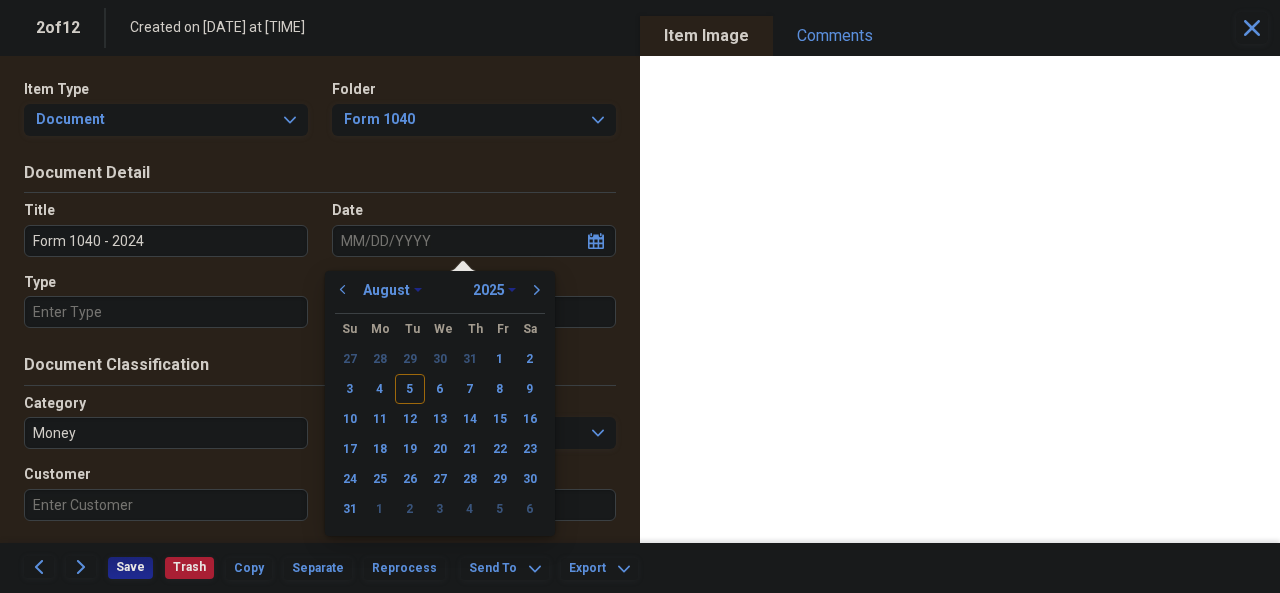 click on "Date" at bounding box center [474, 241] 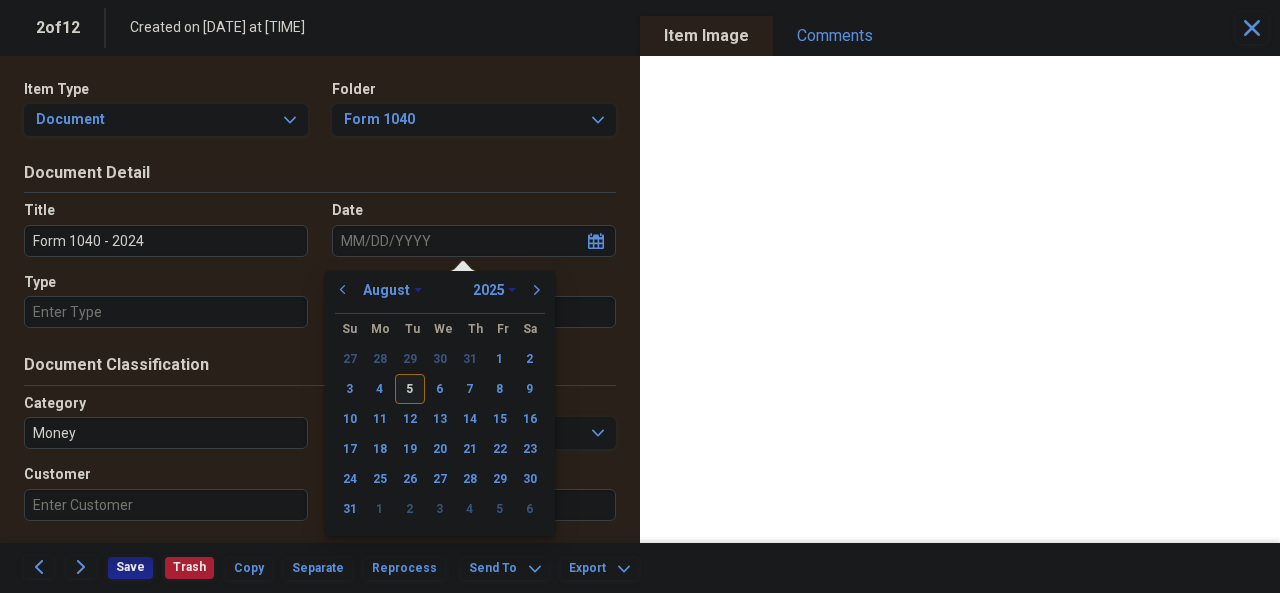 click on "5" at bounding box center (410, 389) 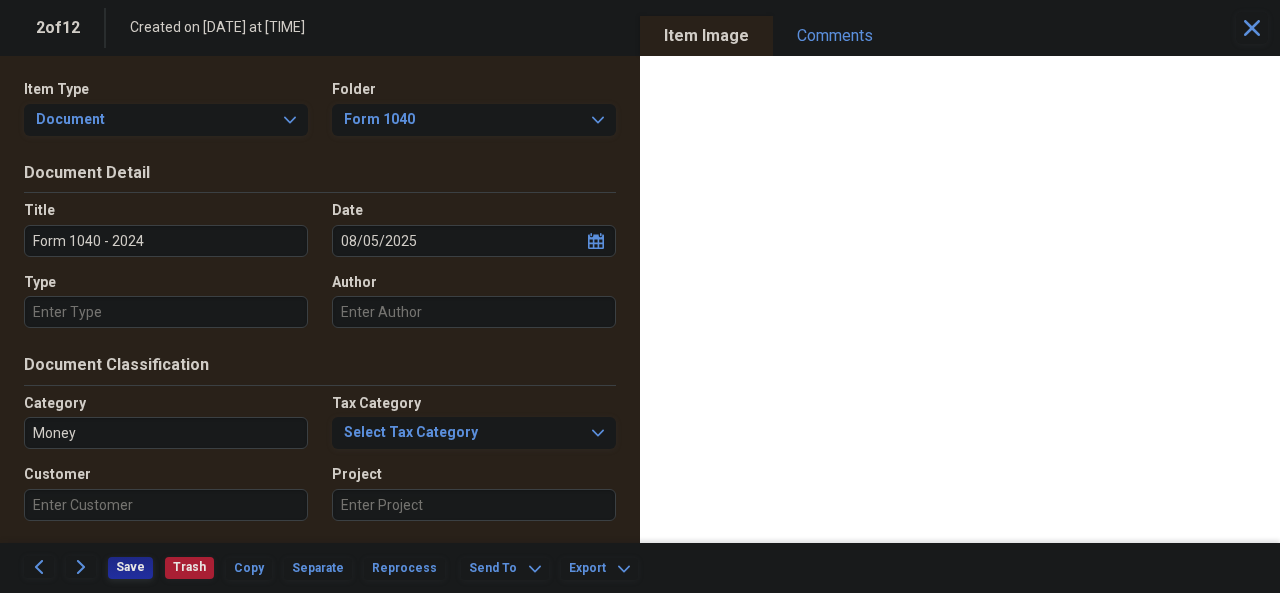 click on "Save" at bounding box center [130, 567] 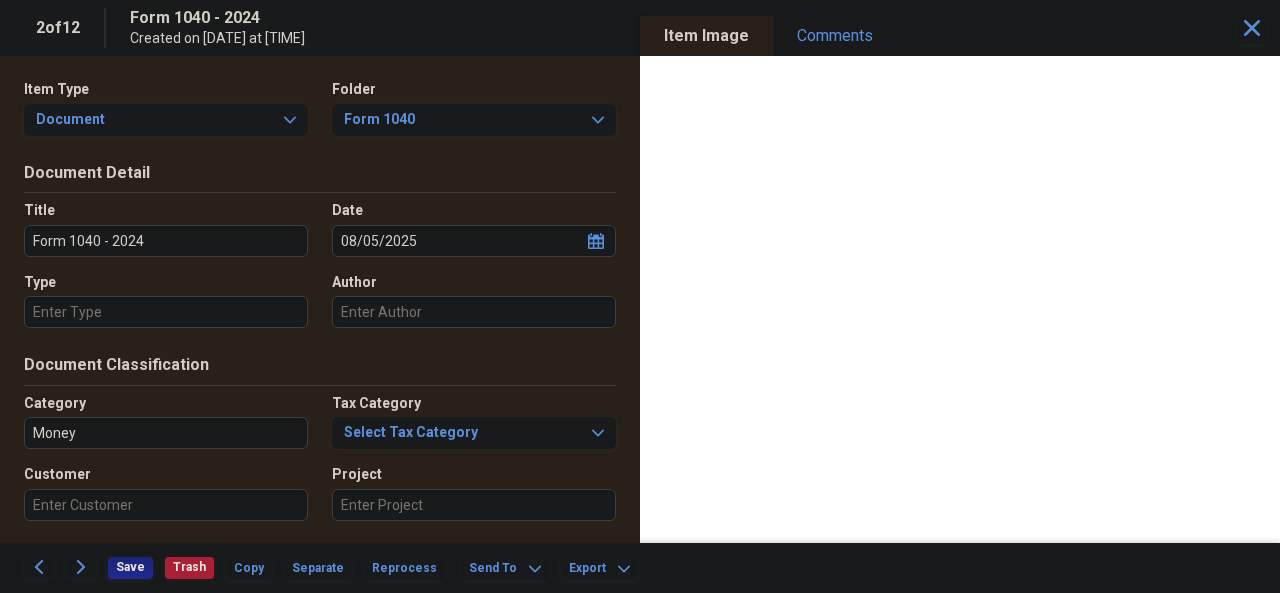 click on "calendar" 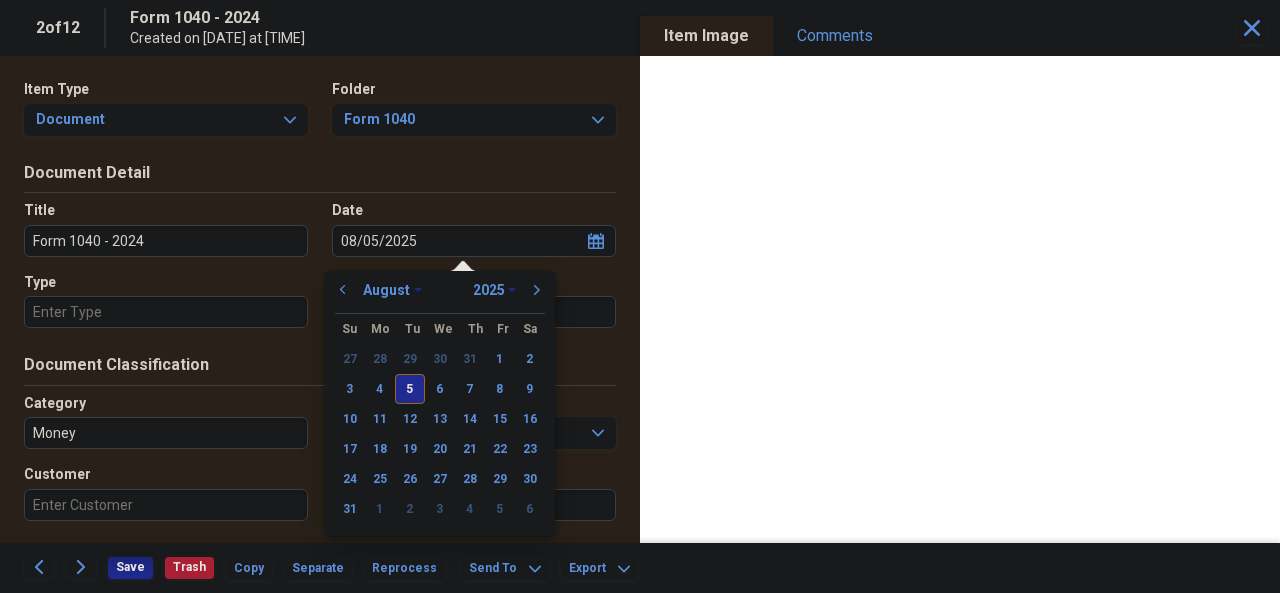 click on "January February March April May June July August September October November December" at bounding box center [392, 290] 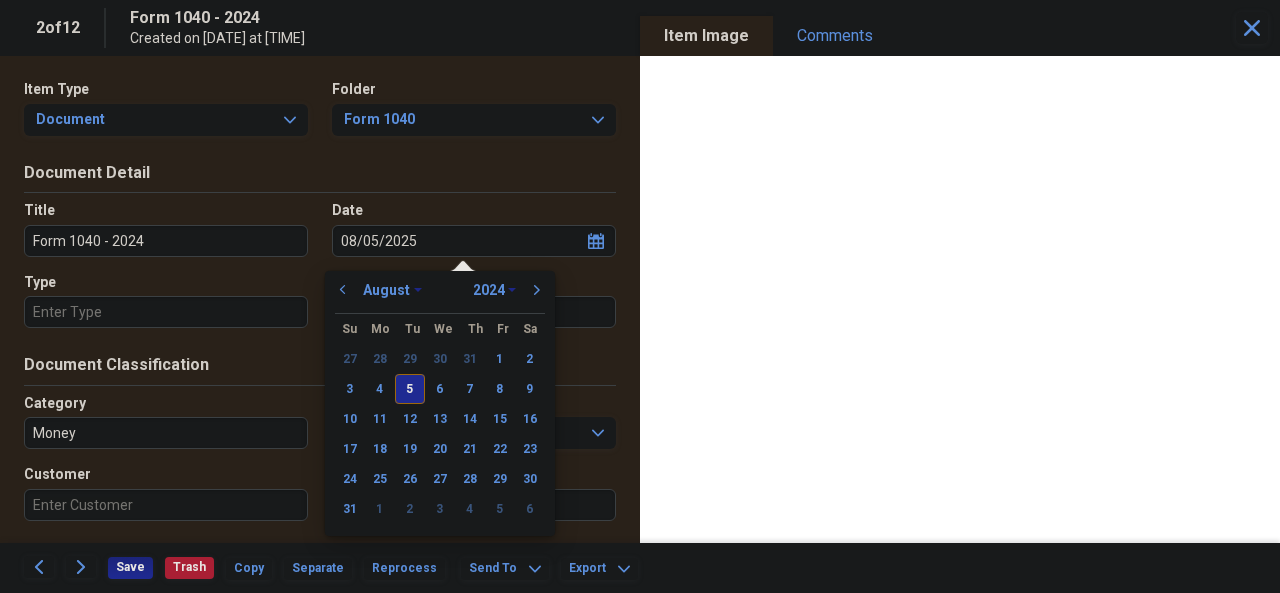 click on "1970 1971 1972 1973 1974 1975 1976 1977 1978 1979 1980 1981 1982 1983 1984 1985 1986 1987 1988 1989 1990 1991 1992 1993 1994 1995 1996 1997 1998 1999 2000 2001 2002 2003 2004 2005 2006 2007 2008 2009 2010 2011 2012 2013 2014 2015 2016 2017 2018 2019 2020 2021 2022 2023 2024 2025 2026 2027 2028 2029 2030 2031 2032 2033 2034 2035" at bounding box center (494, 290) 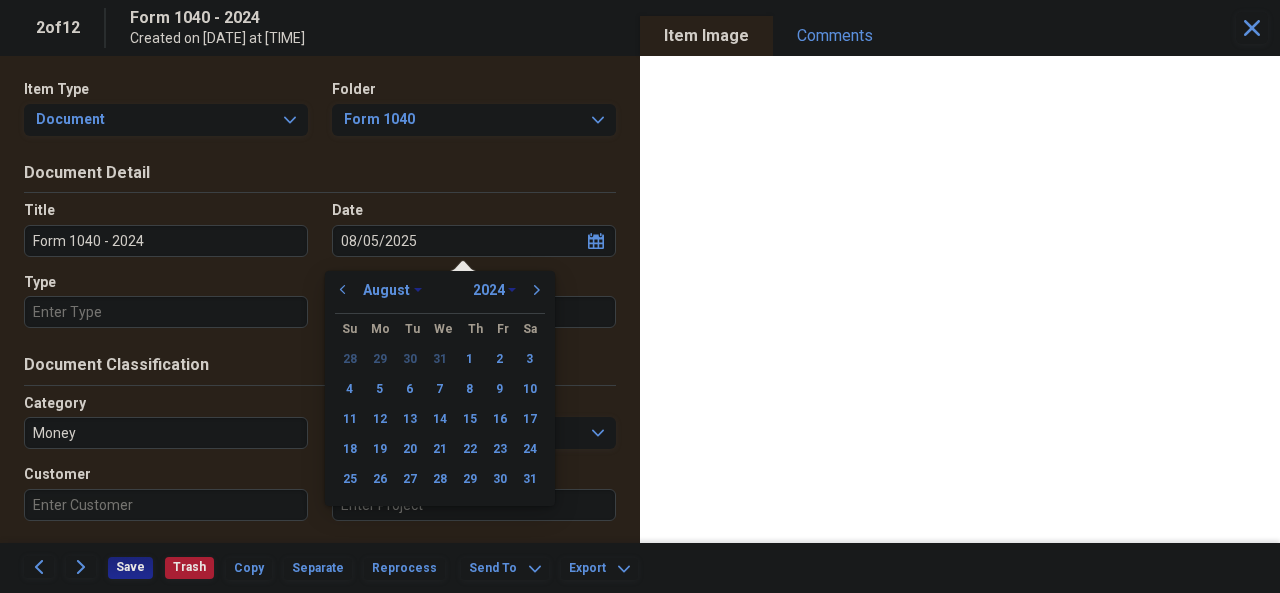 click on "January February March April May June July August September October November December" at bounding box center [392, 290] 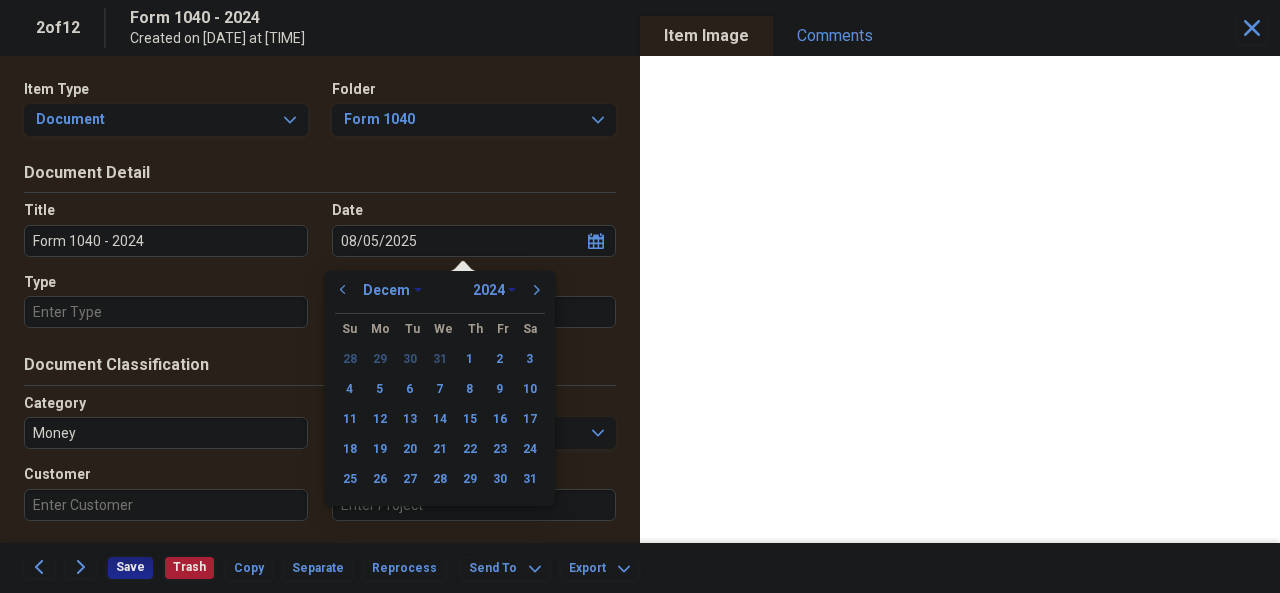 click on "January February March April May June July August September October November December" at bounding box center (392, 290) 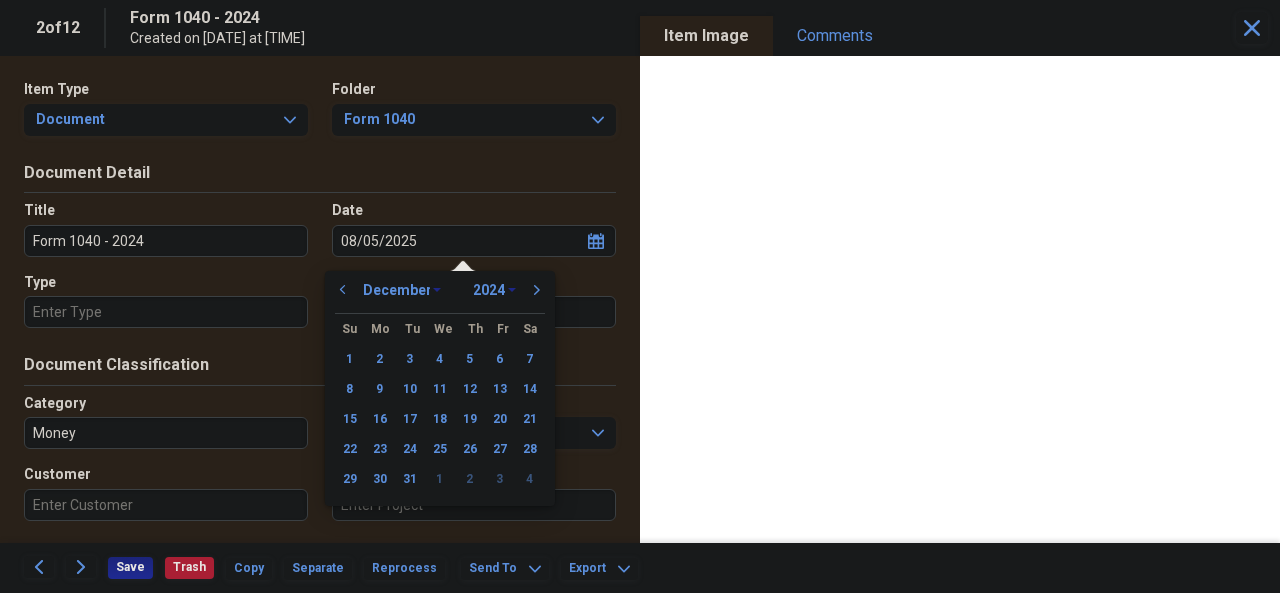 click on "Title Form 1040 - [YEAR] Date [DATE] calendar Calendar Type Author" at bounding box center (320, 272) 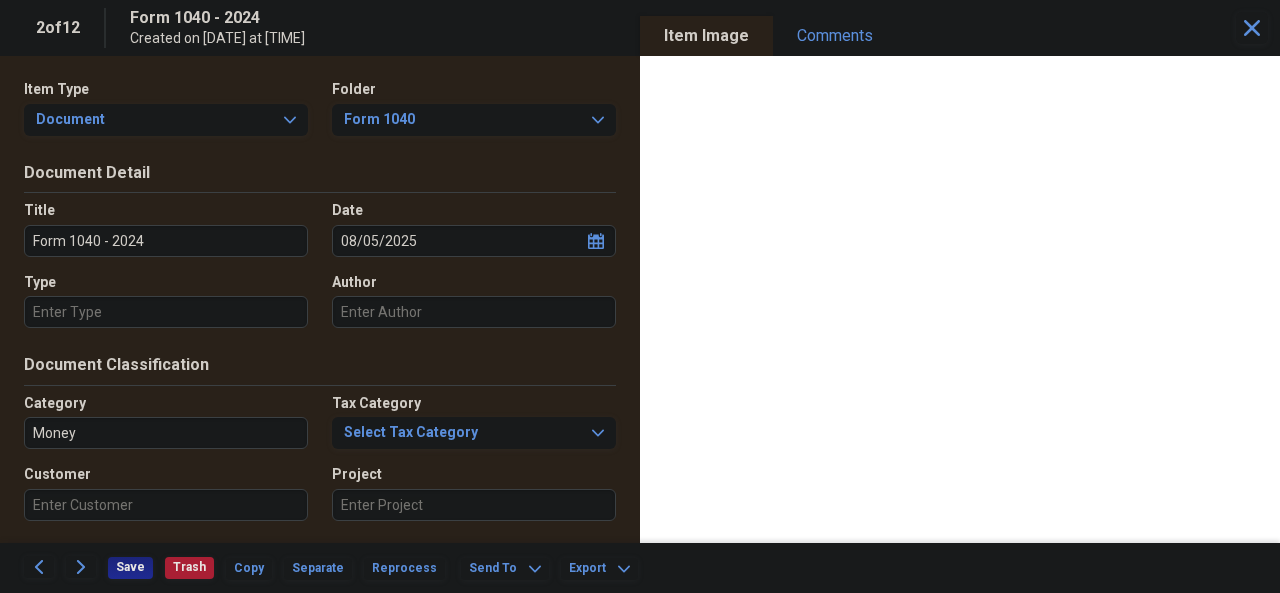 click 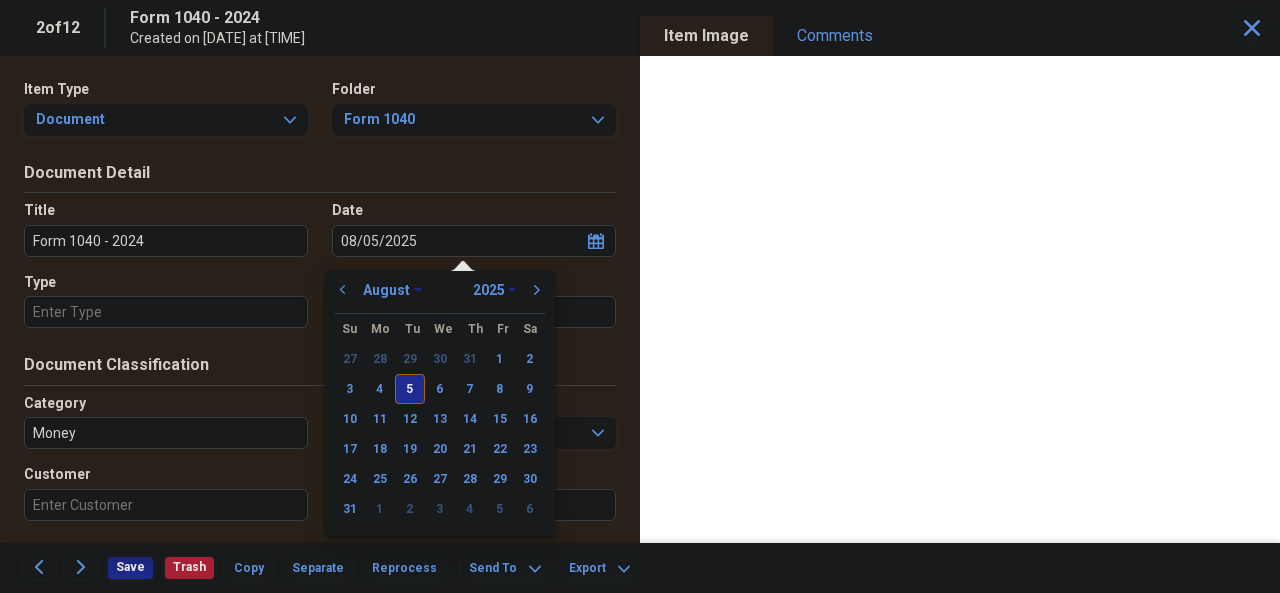 click on "1970 1971 1972 1973 1974 1975 1976 1977 1978 1979 1980 1981 1982 1983 1984 1985 1986 1987 1988 1989 1990 1991 1992 1993 1994 1995 1996 1997 1998 1999 2000 2001 2002 2003 2004 2005 2006 2007 2008 2009 2010 2011 2012 2013 2014 2015 2016 2017 2018 2019 2020 2021 2022 2023 2024 2025 2026 2027 2028 2029 2030 2031 2032 2033 2034 2035" at bounding box center [494, 290] 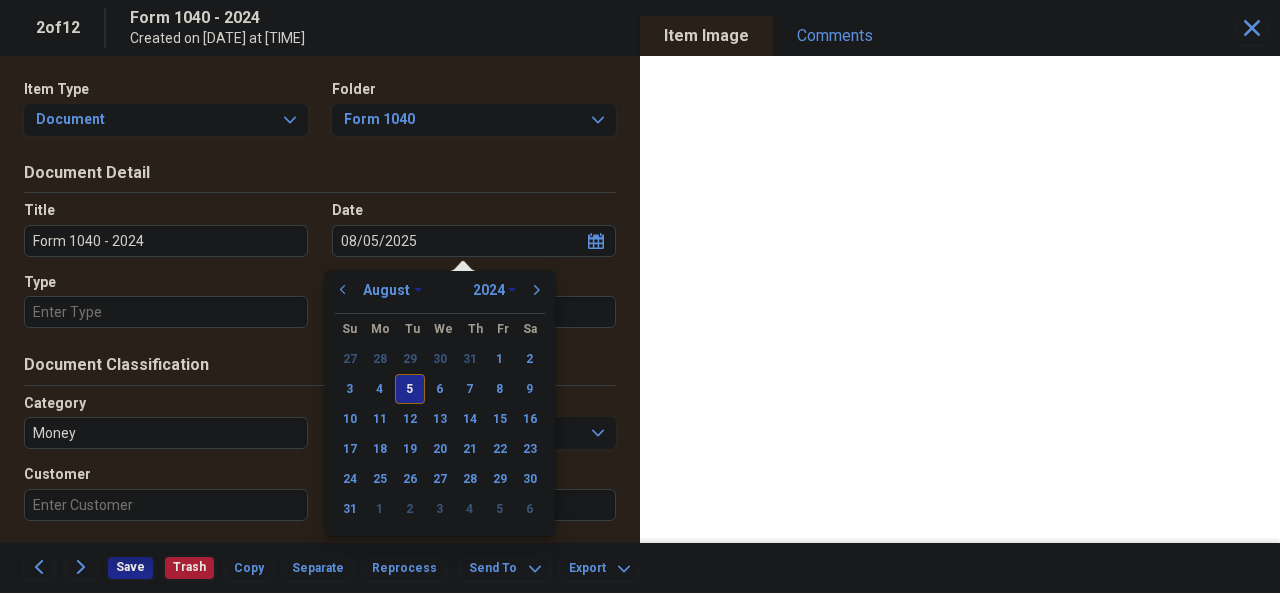 click on "1970 1971 1972 1973 1974 1975 1976 1977 1978 1979 1980 1981 1982 1983 1984 1985 1986 1987 1988 1989 1990 1991 1992 1993 1994 1995 1996 1997 1998 1999 2000 2001 2002 2003 2004 2005 2006 2007 2008 2009 2010 2011 2012 2013 2014 2015 2016 2017 2018 2019 2020 2021 2022 2023 2024 2025 2026 2027 2028 2029 2030 2031 2032 2033 2034 2035" at bounding box center (494, 290) 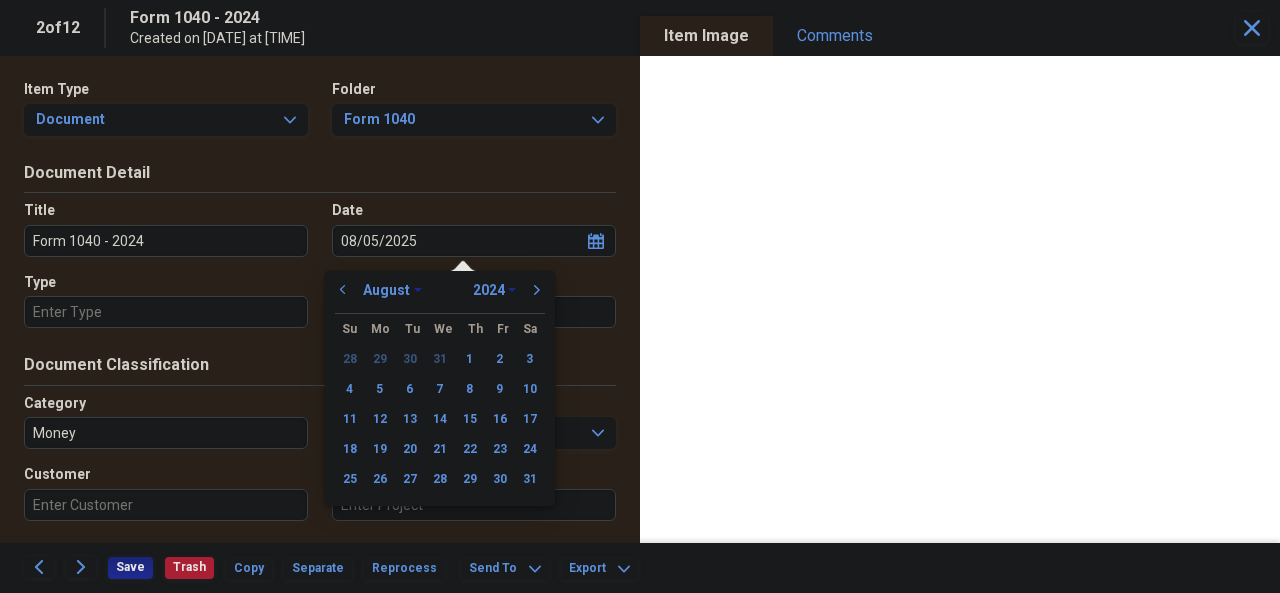 click on "January February March April May June July August September October November December" at bounding box center [392, 290] 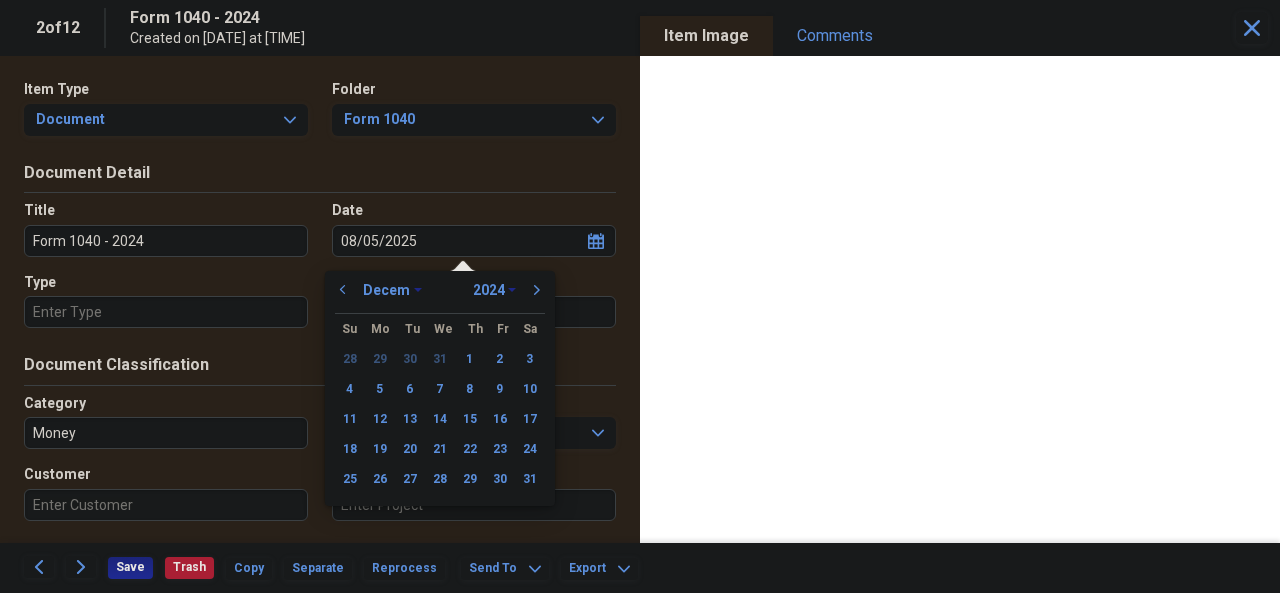 click on "January February March April May June July August September October November December" at bounding box center (392, 290) 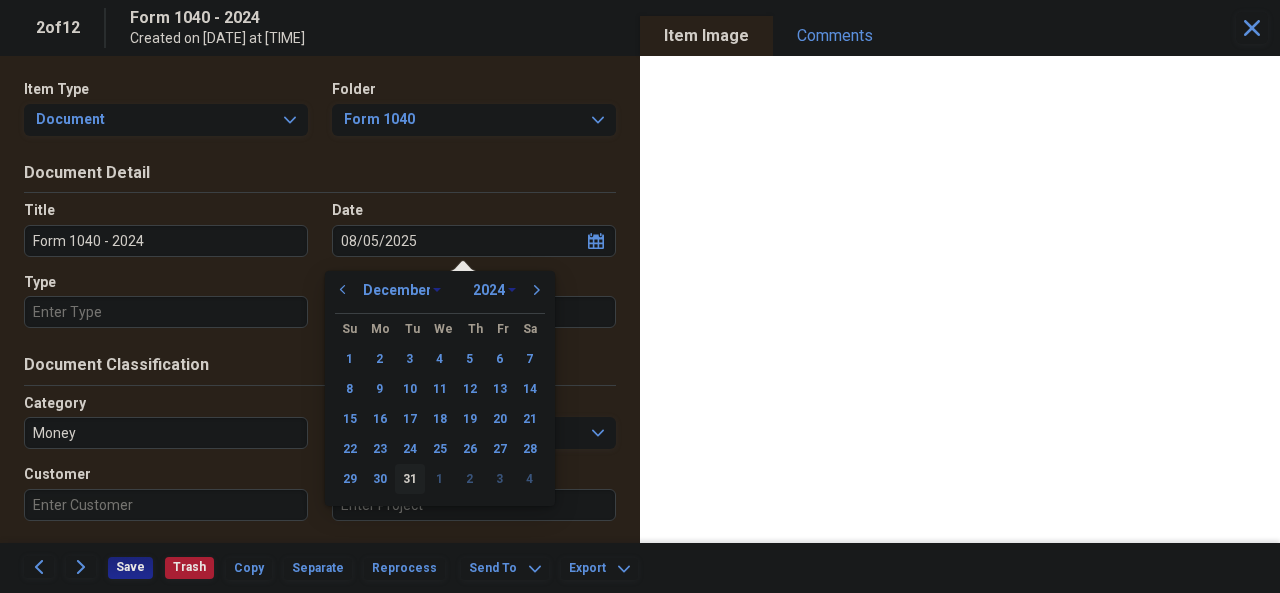 click on "31" at bounding box center [410, 479] 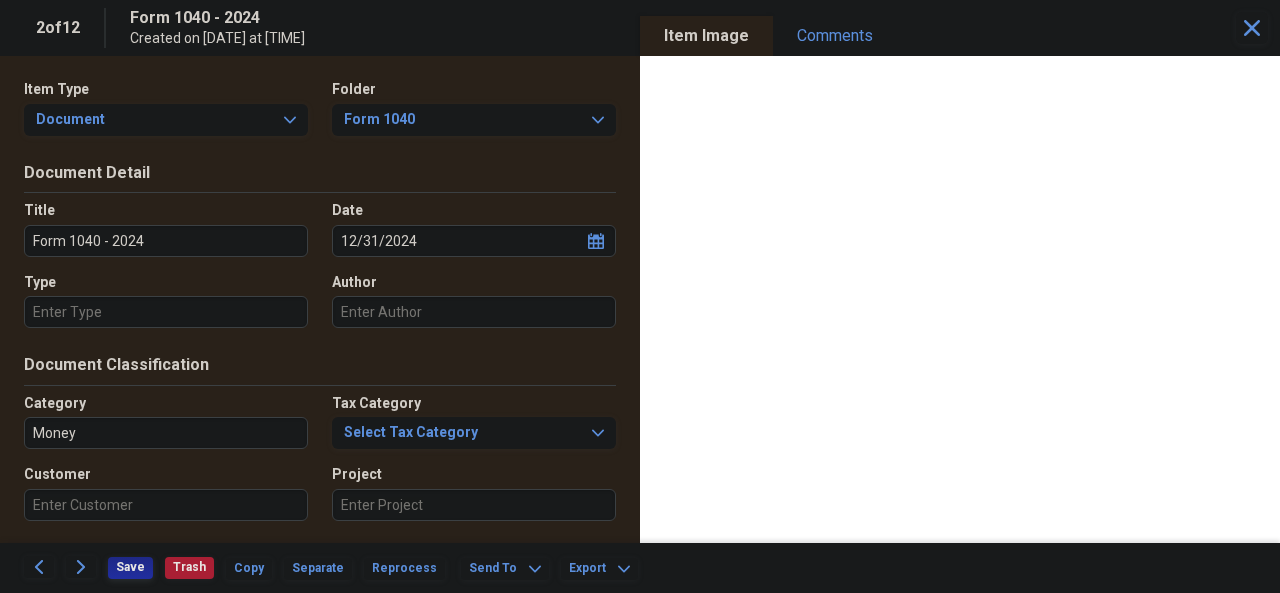 click on "Save" at bounding box center [130, 567] 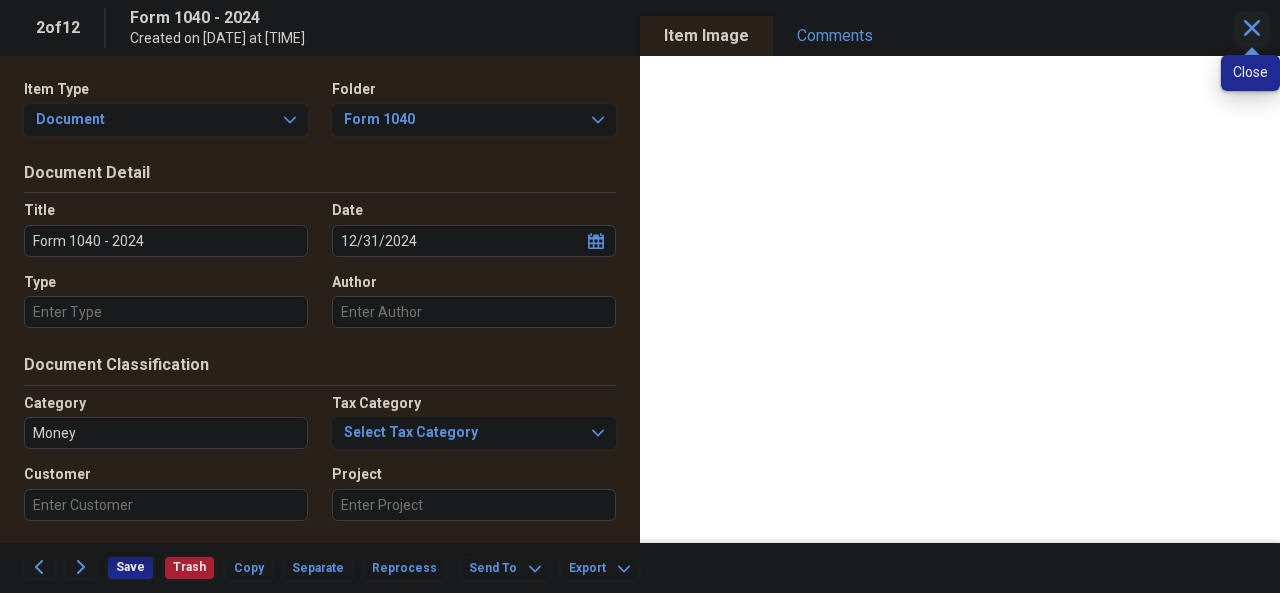 click 